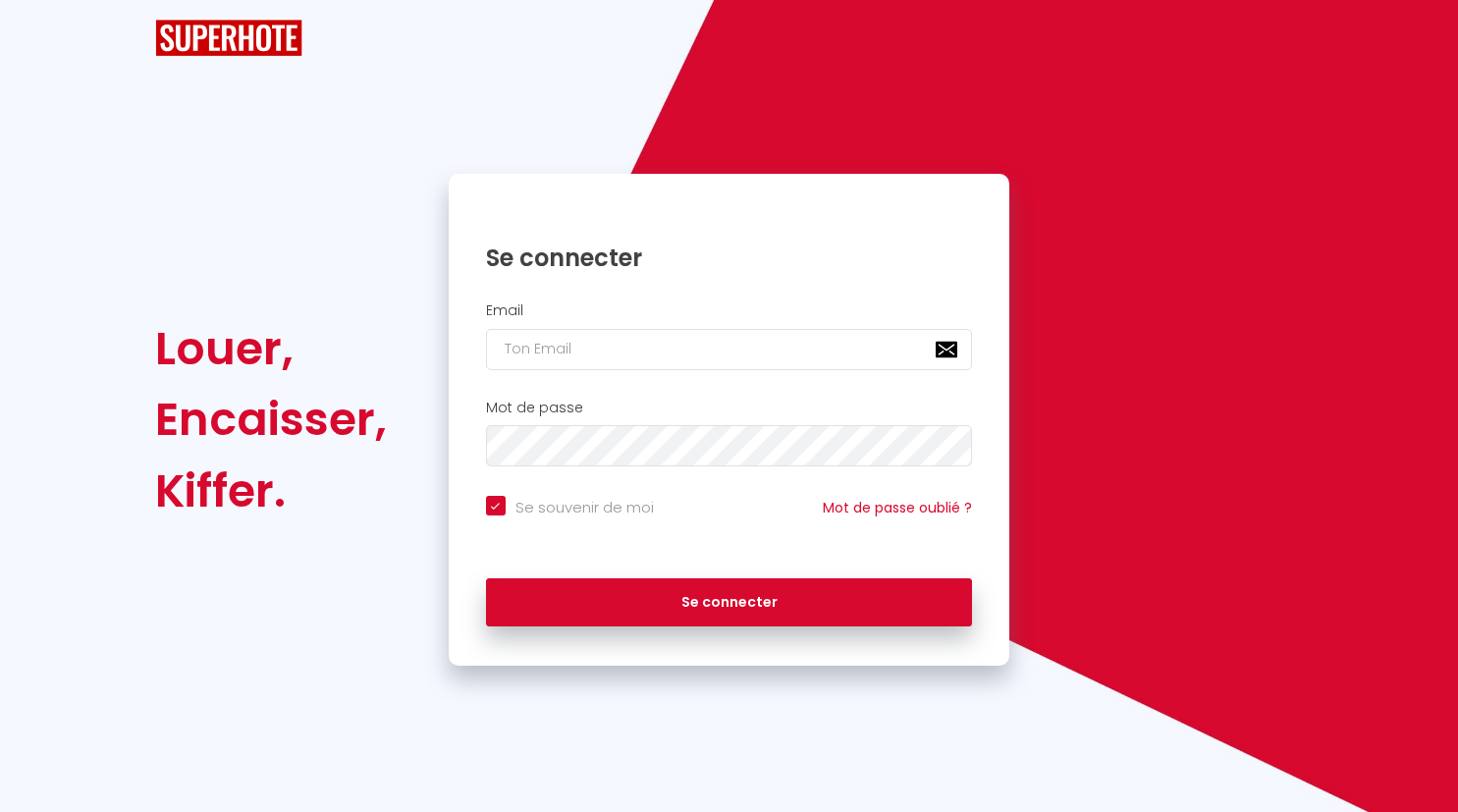 click at bounding box center (729, 350) 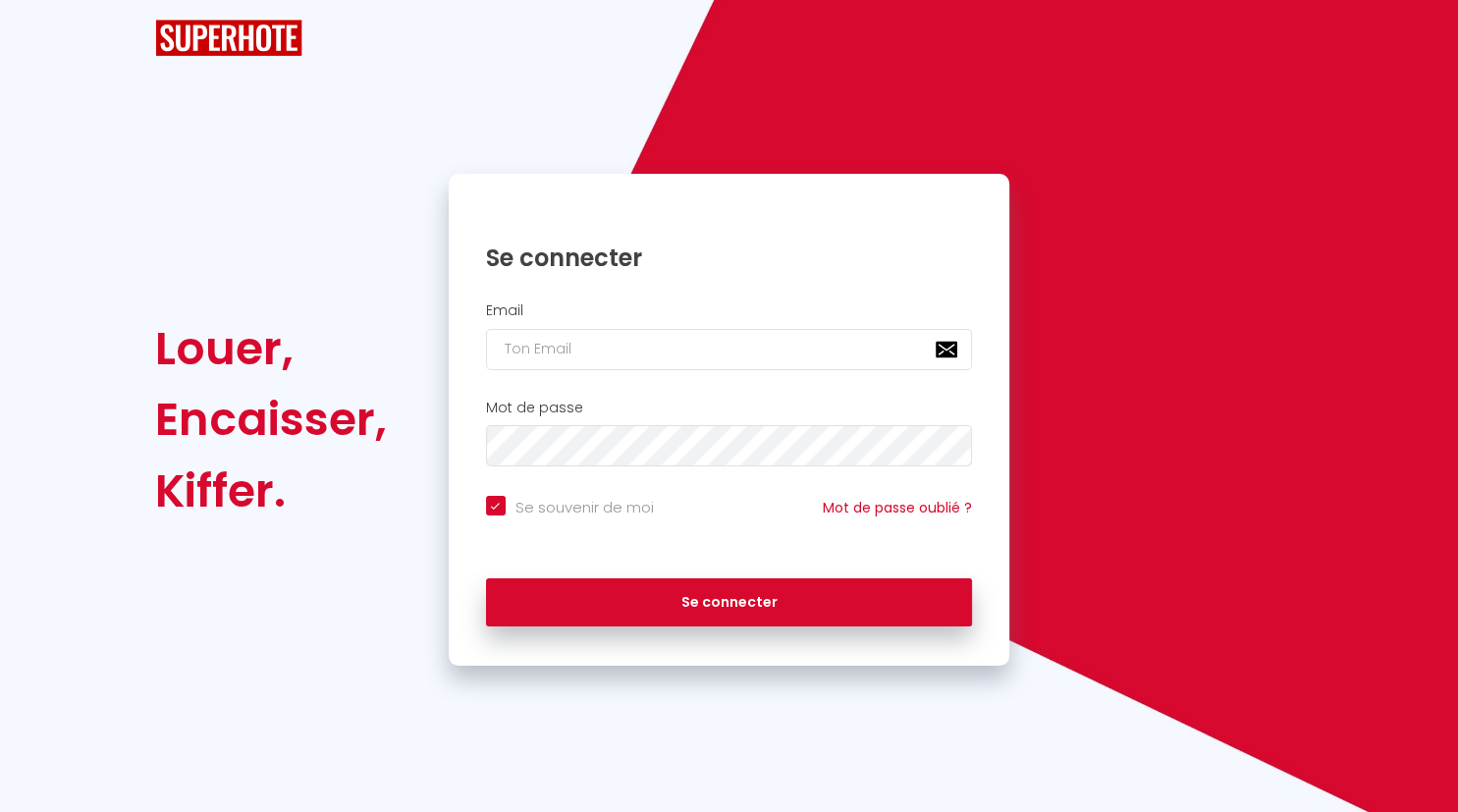 type on "c" 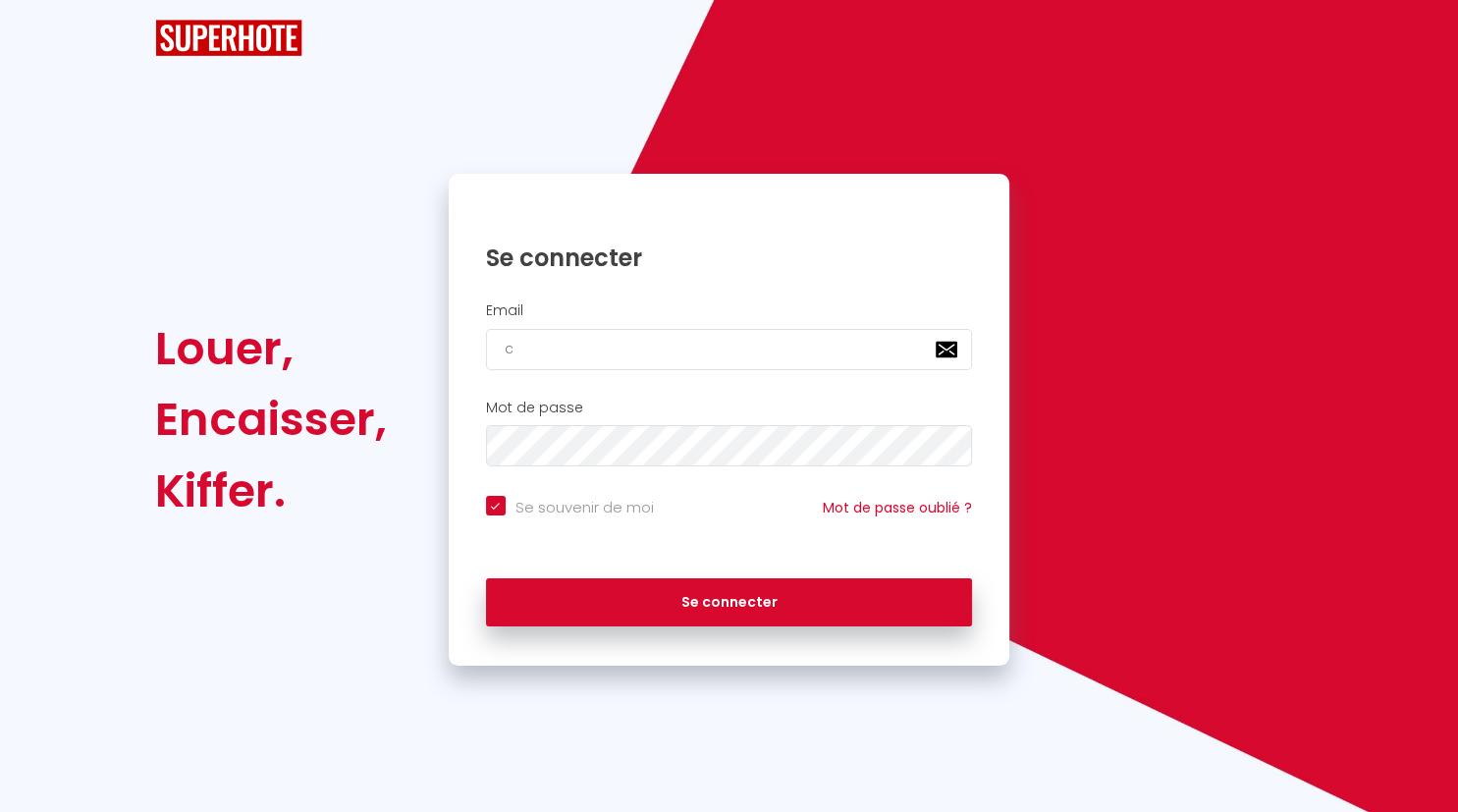 checkbox on "true" 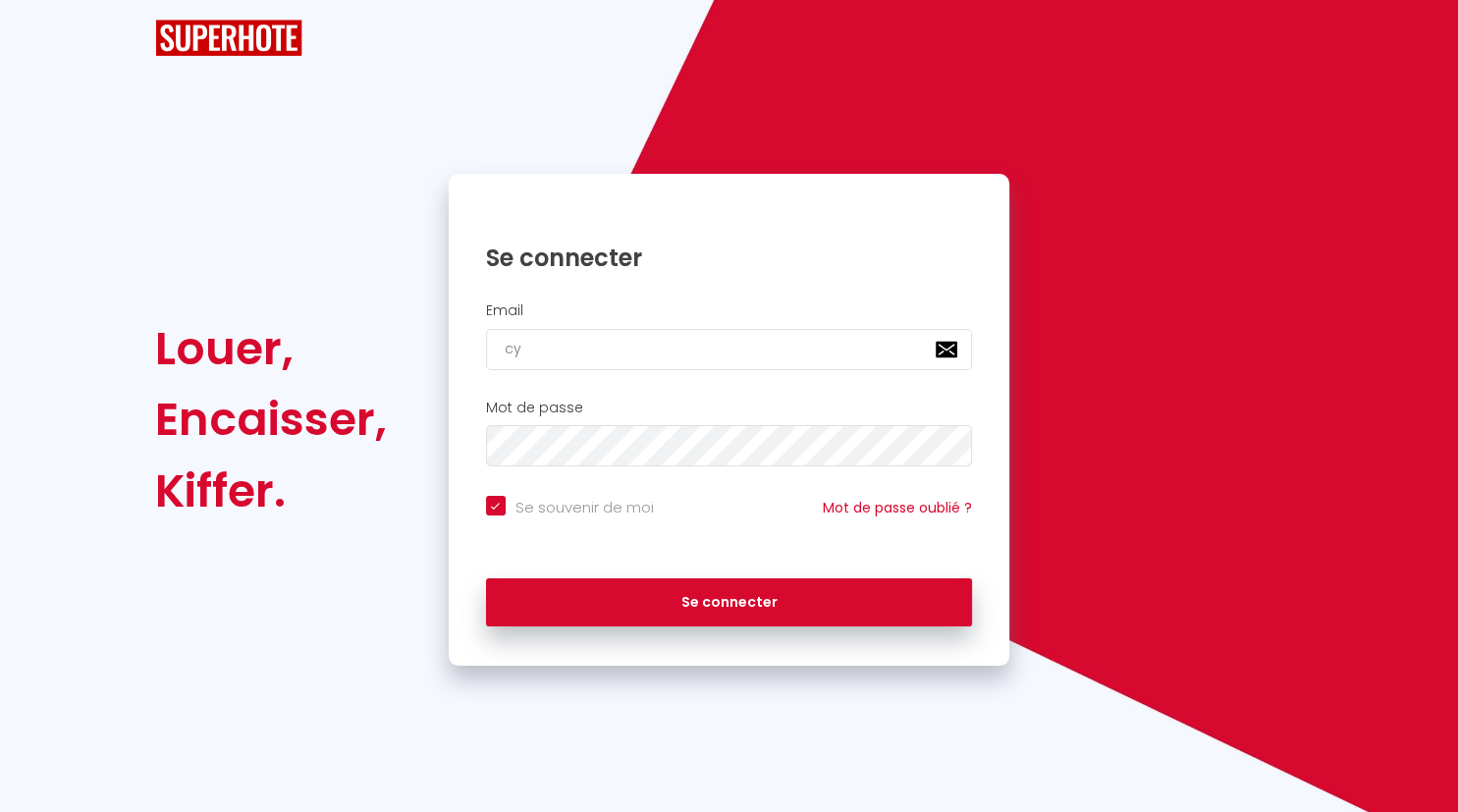 checkbox on "true" 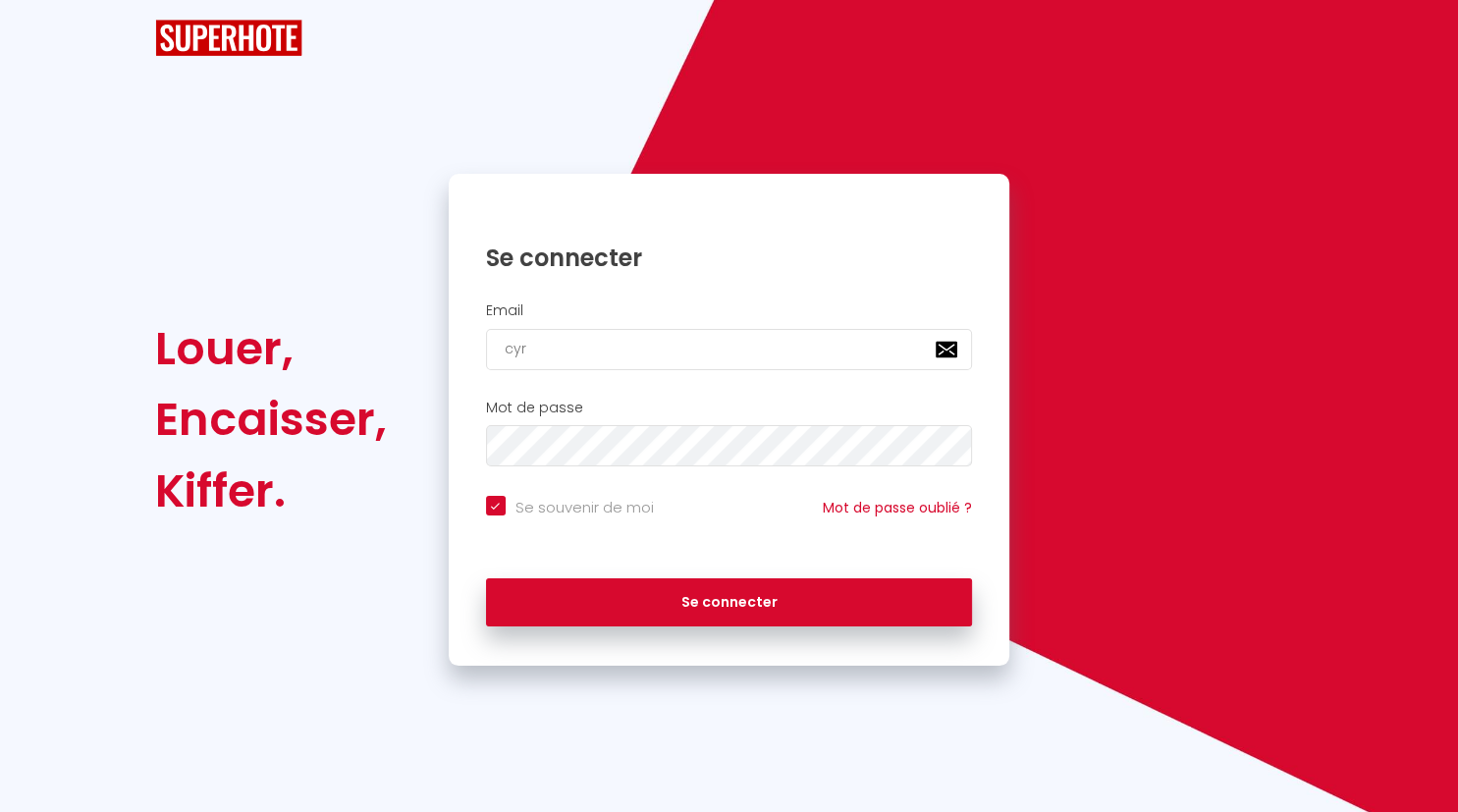 type on "cyri" 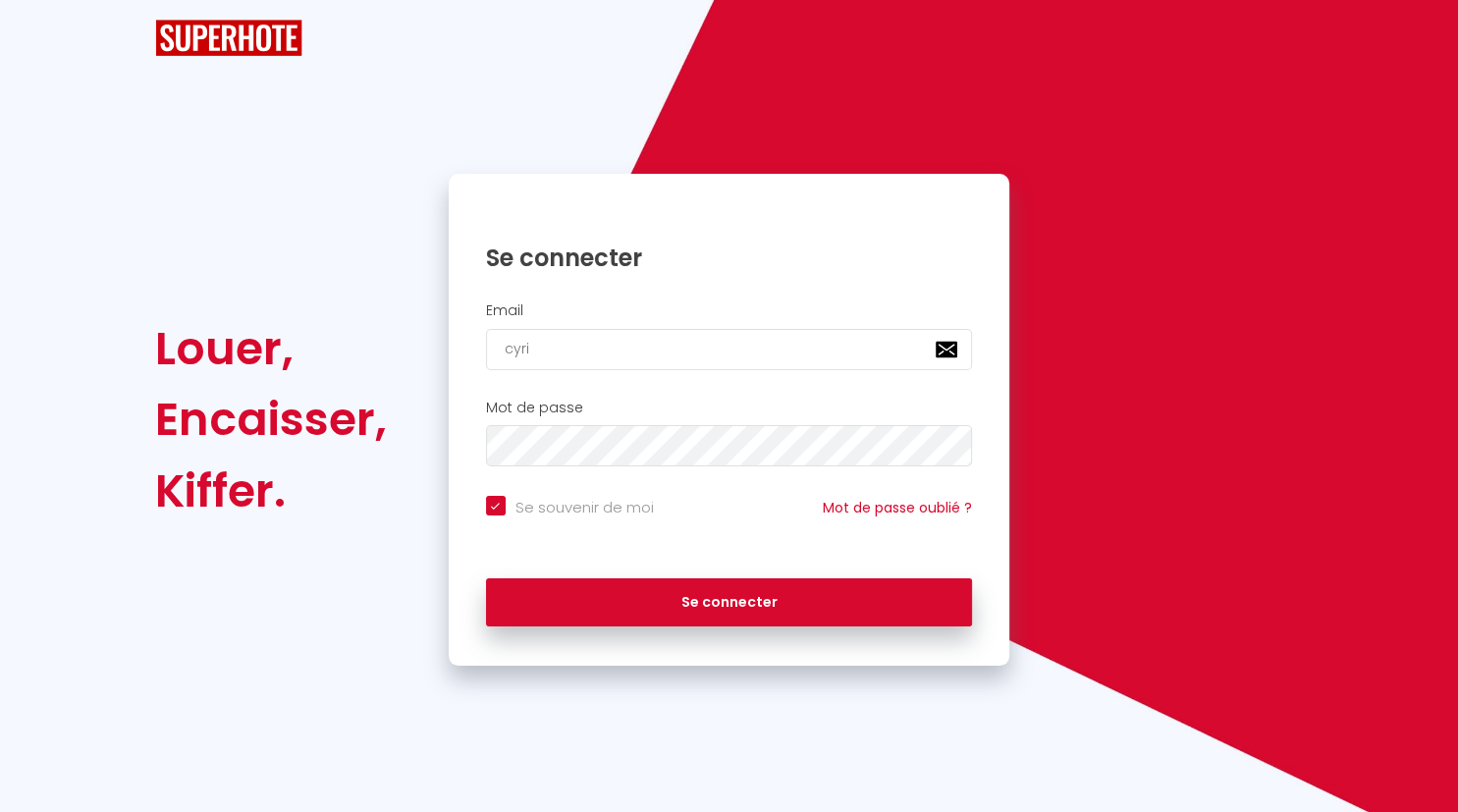 checkbox on "true" 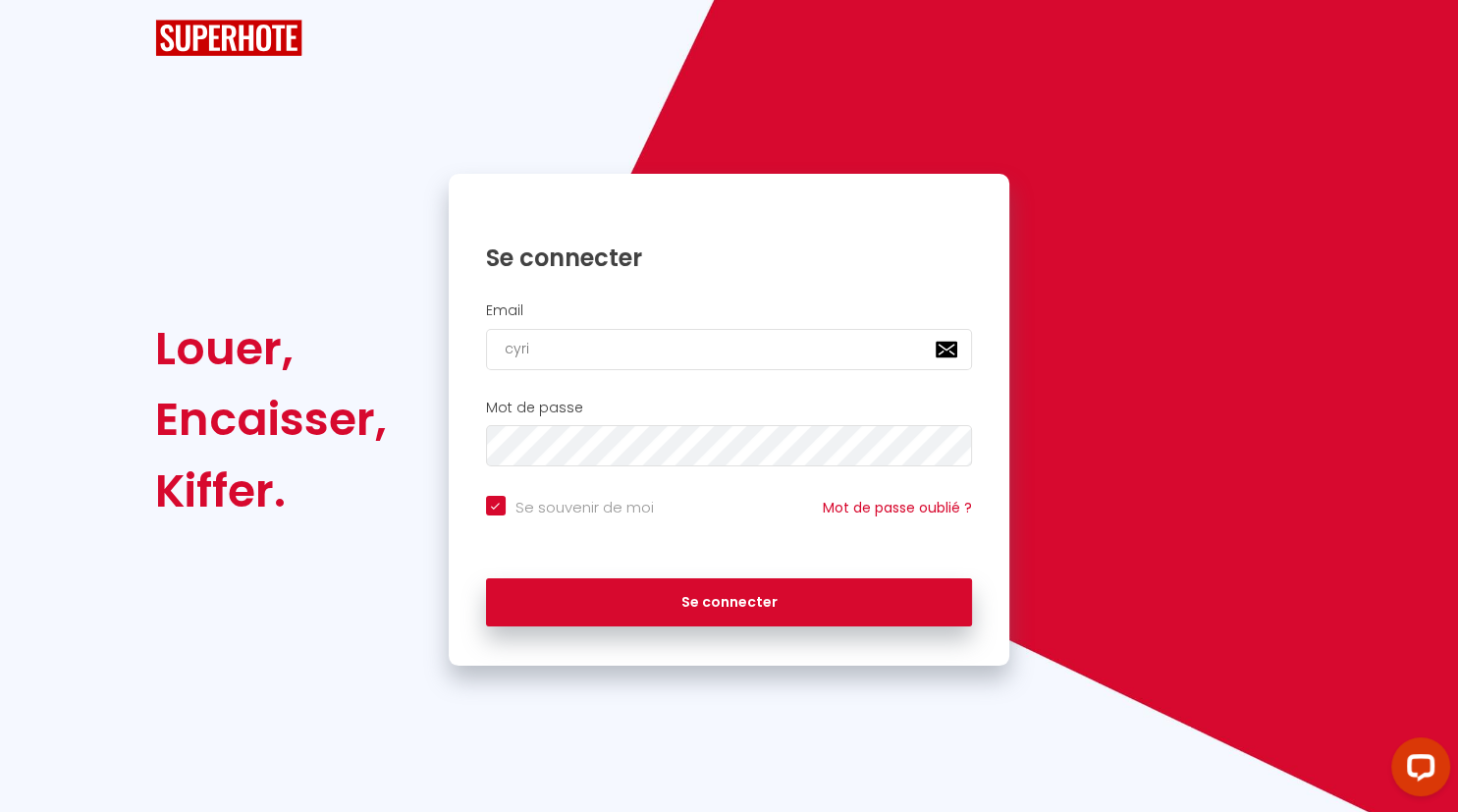 scroll, scrollTop: 0, scrollLeft: 0, axis: both 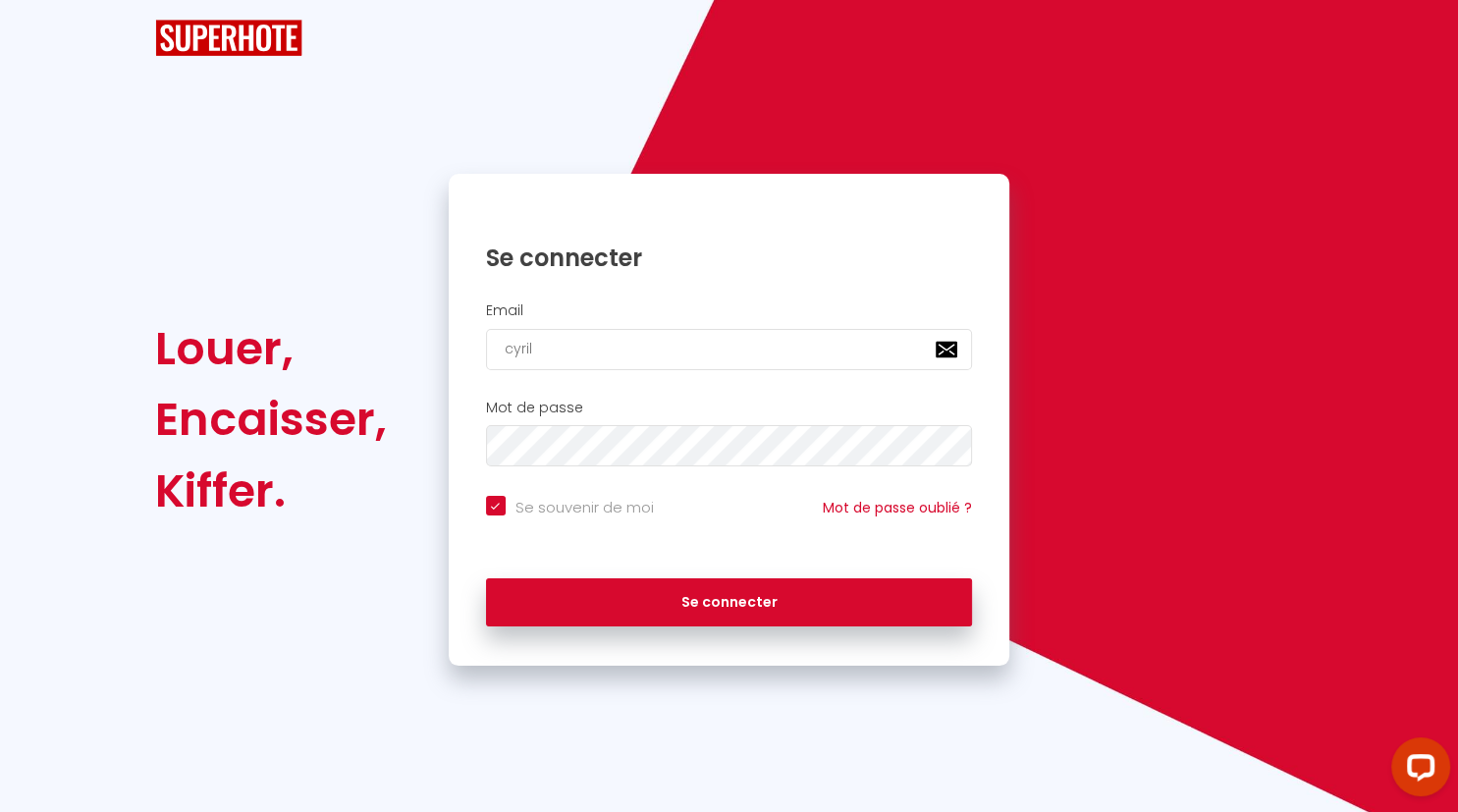 checkbox on "true" 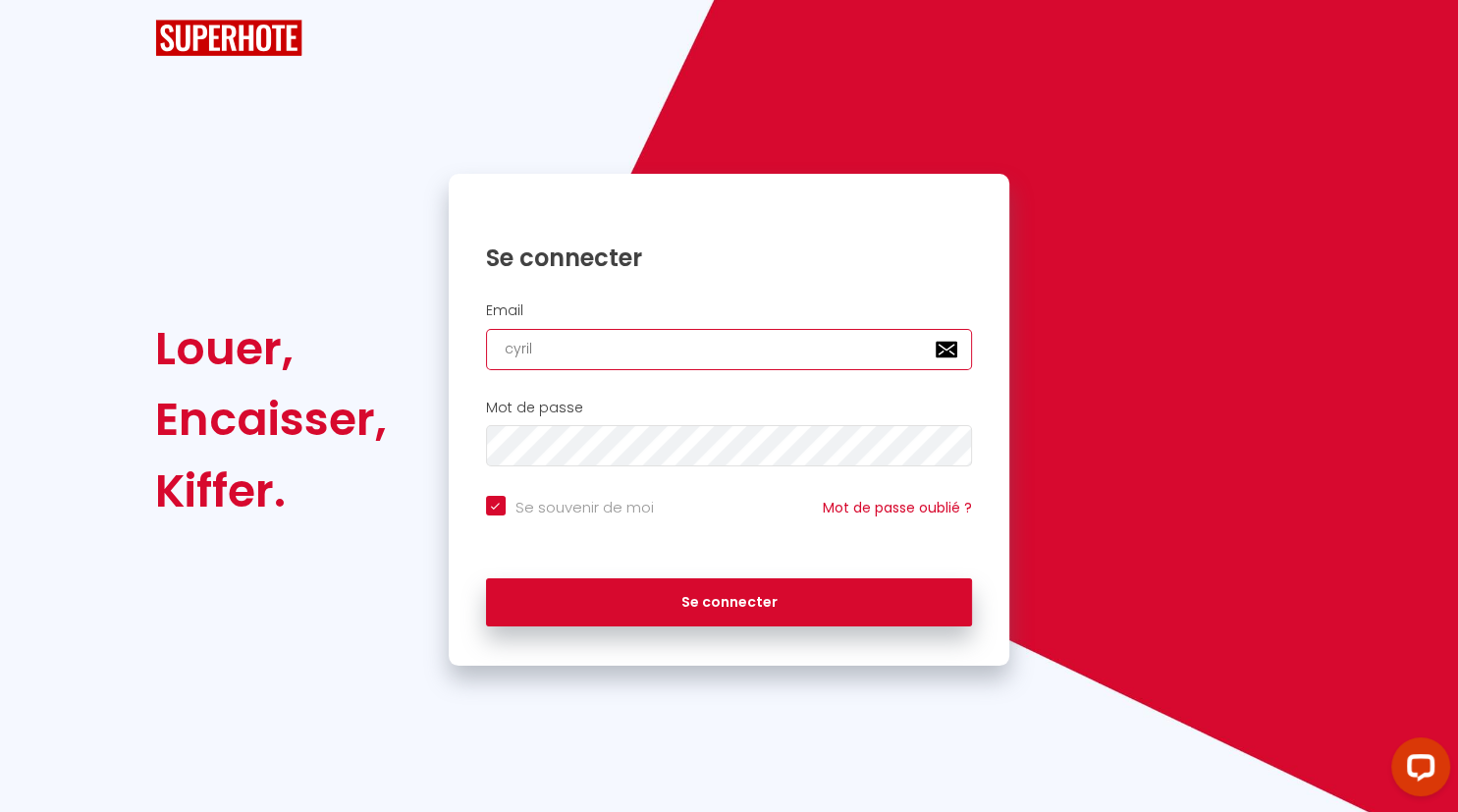 type on "[PERSON_NAME]." 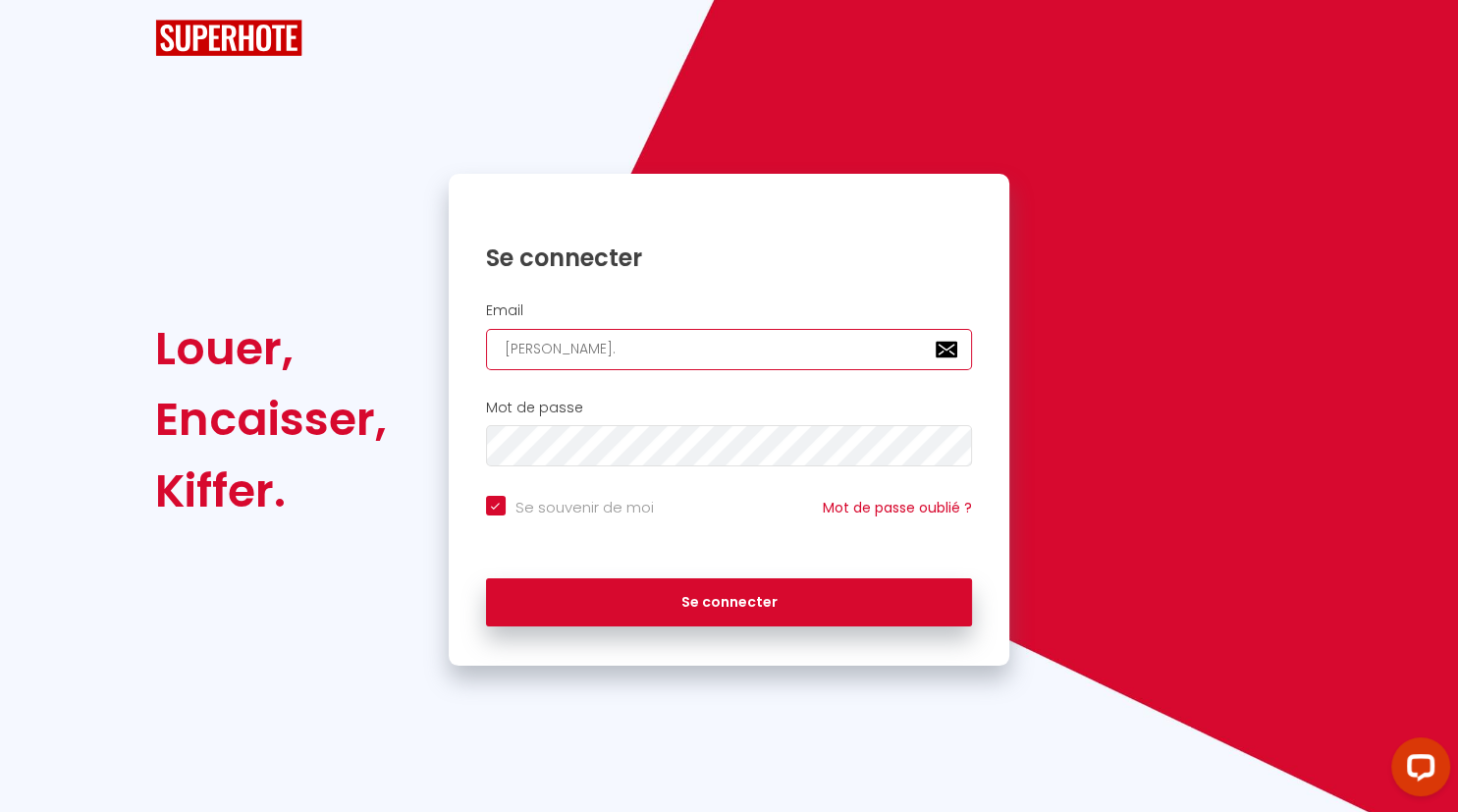 checkbox on "true" 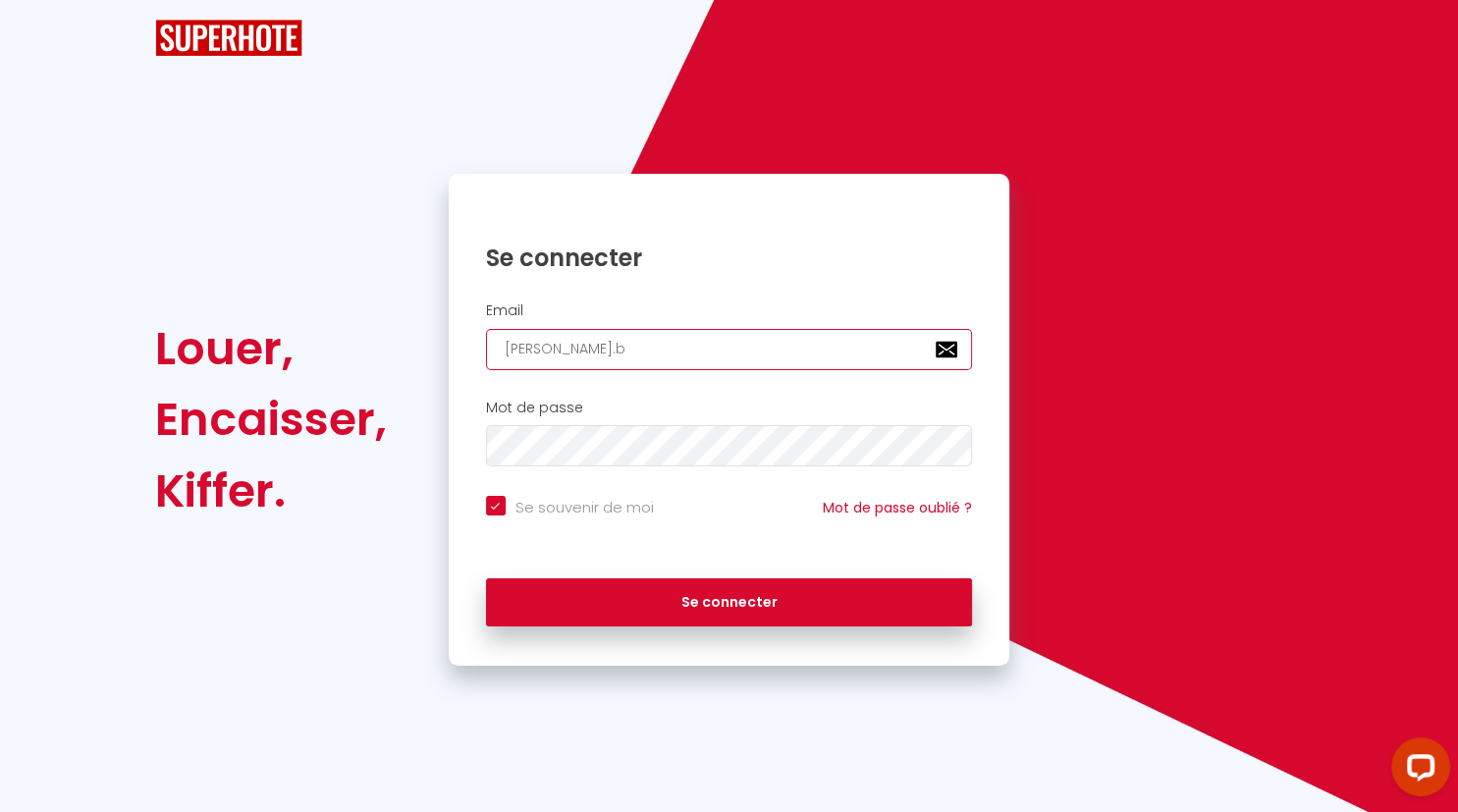 checkbox on "true" 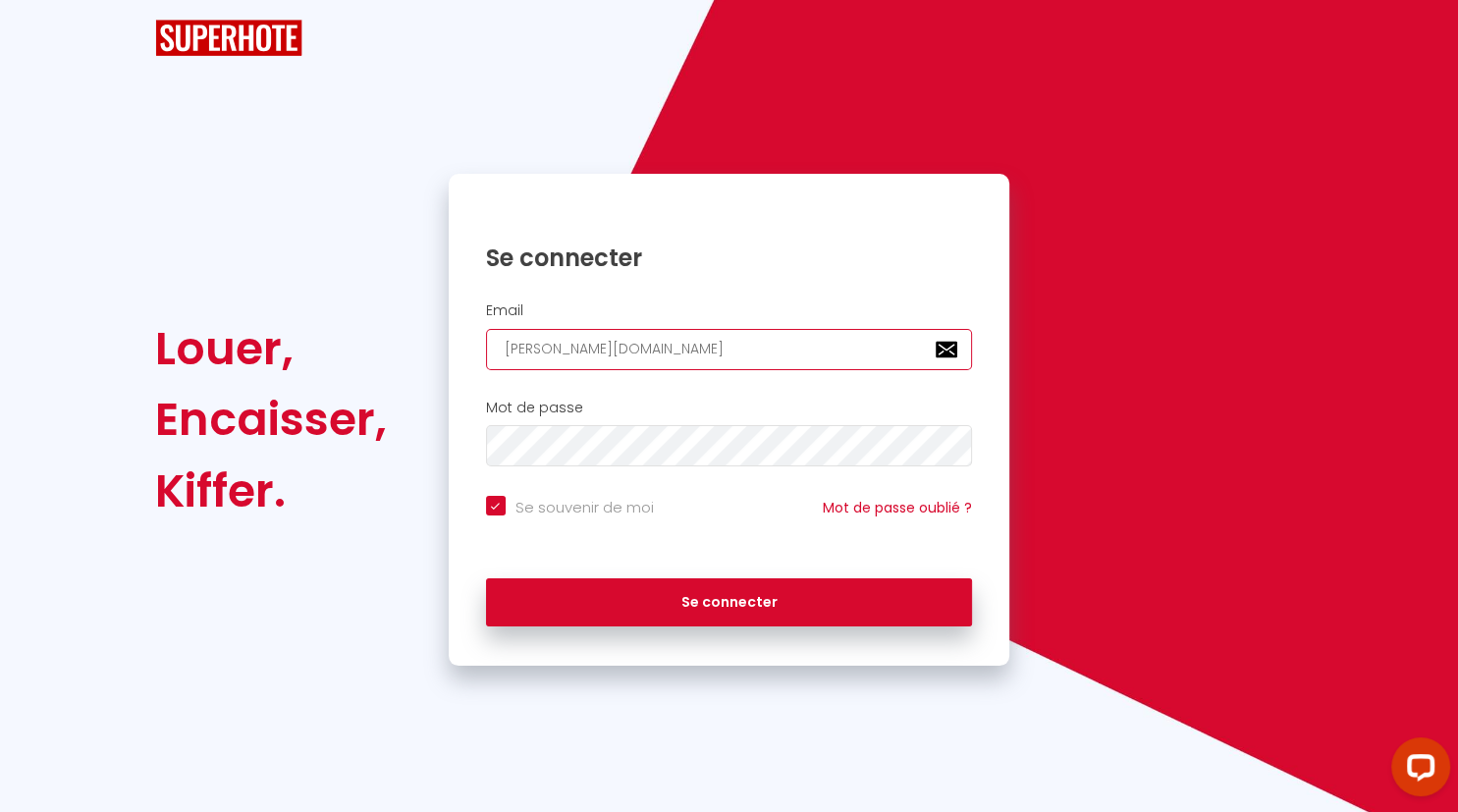 checkbox on "true" 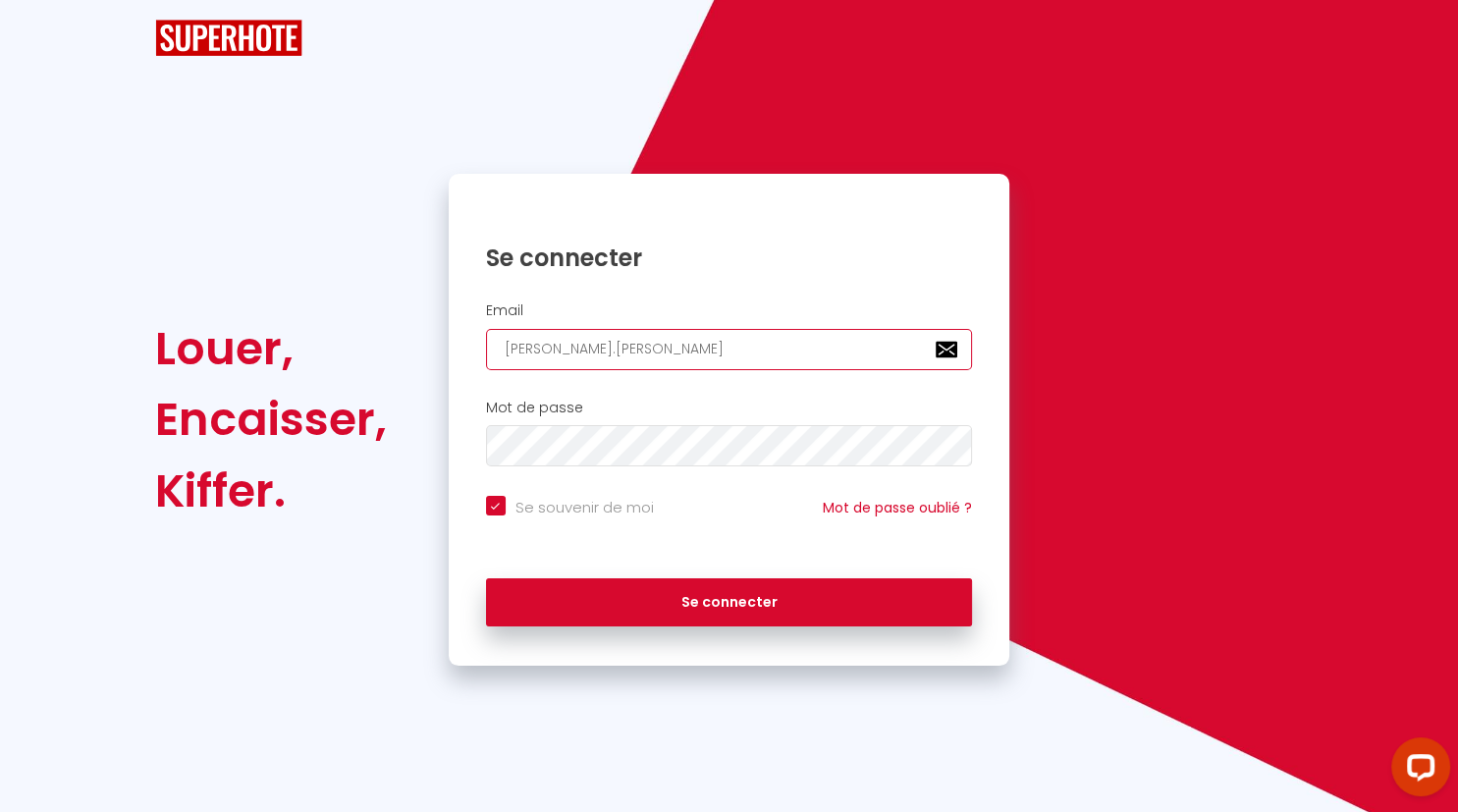 checkbox on "true" 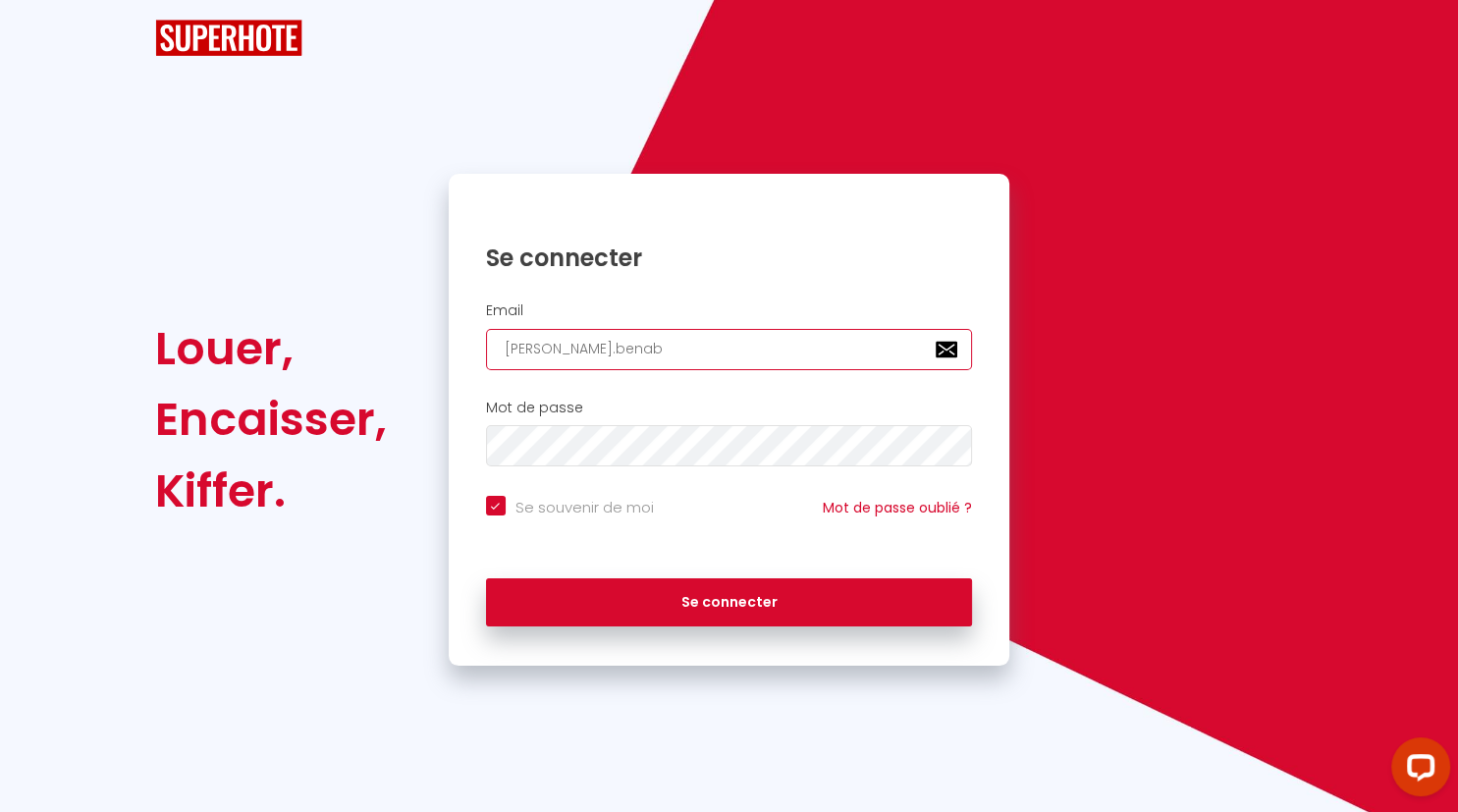 checkbox on "true" 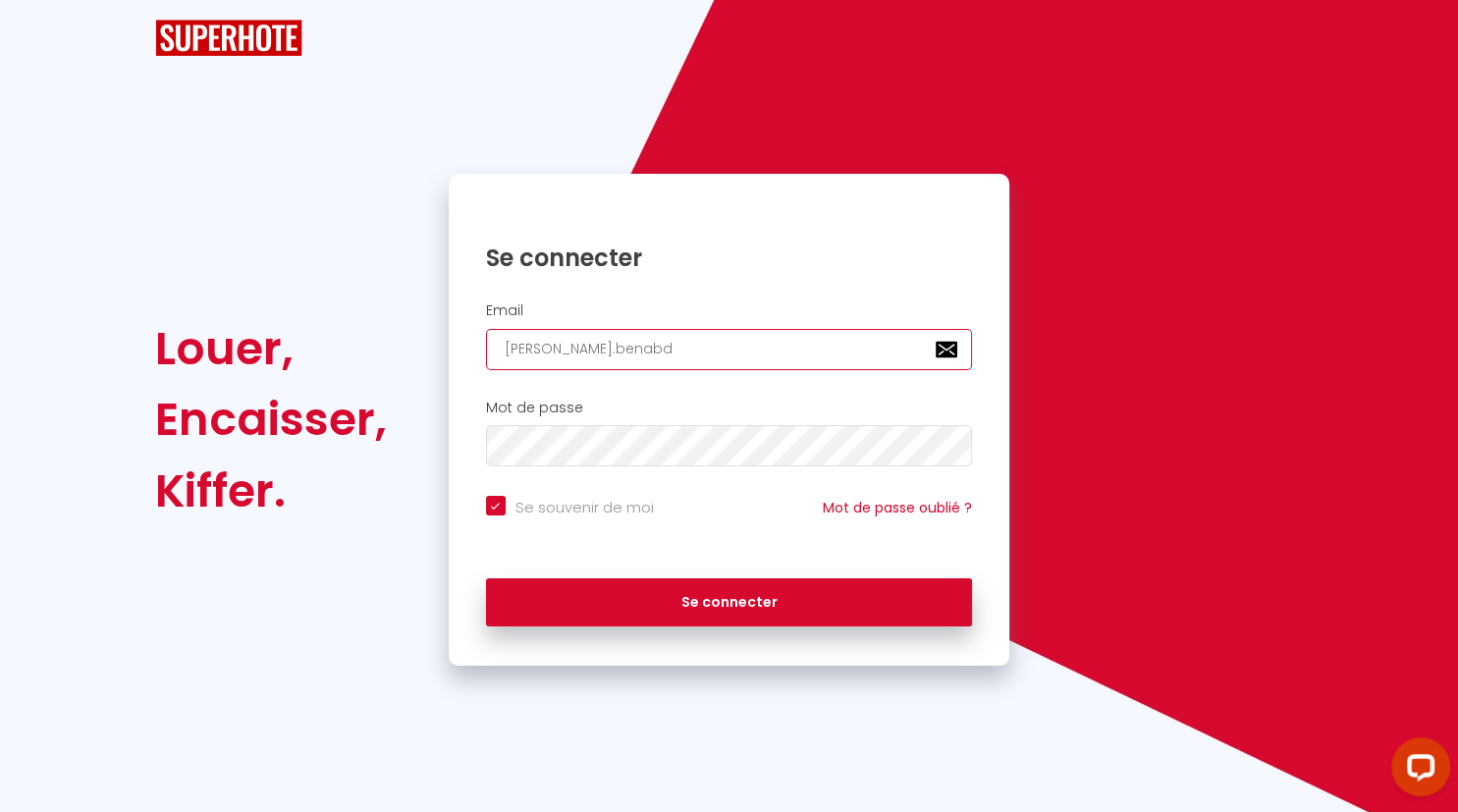 checkbox on "true" 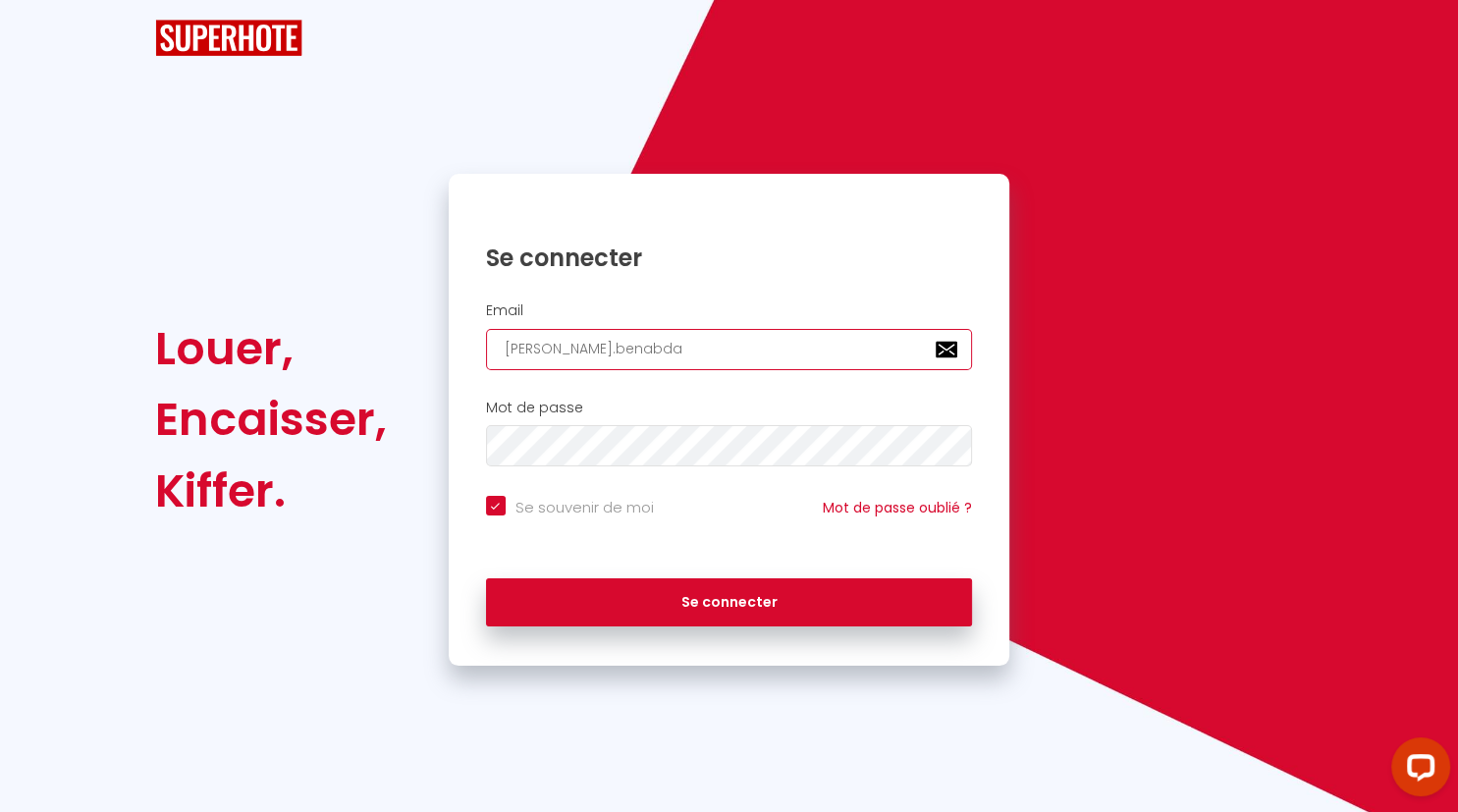 checkbox on "true" 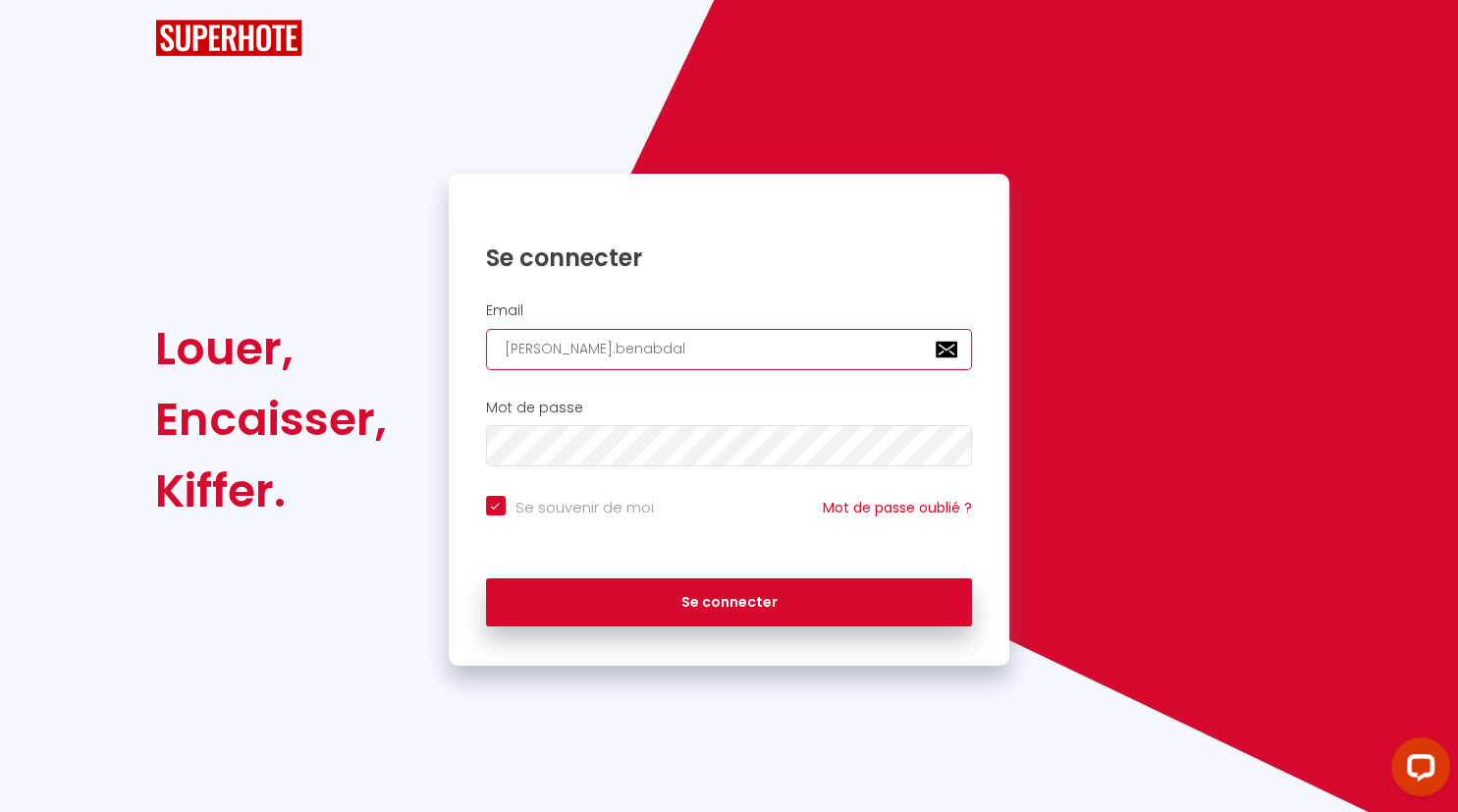 checkbox on "true" 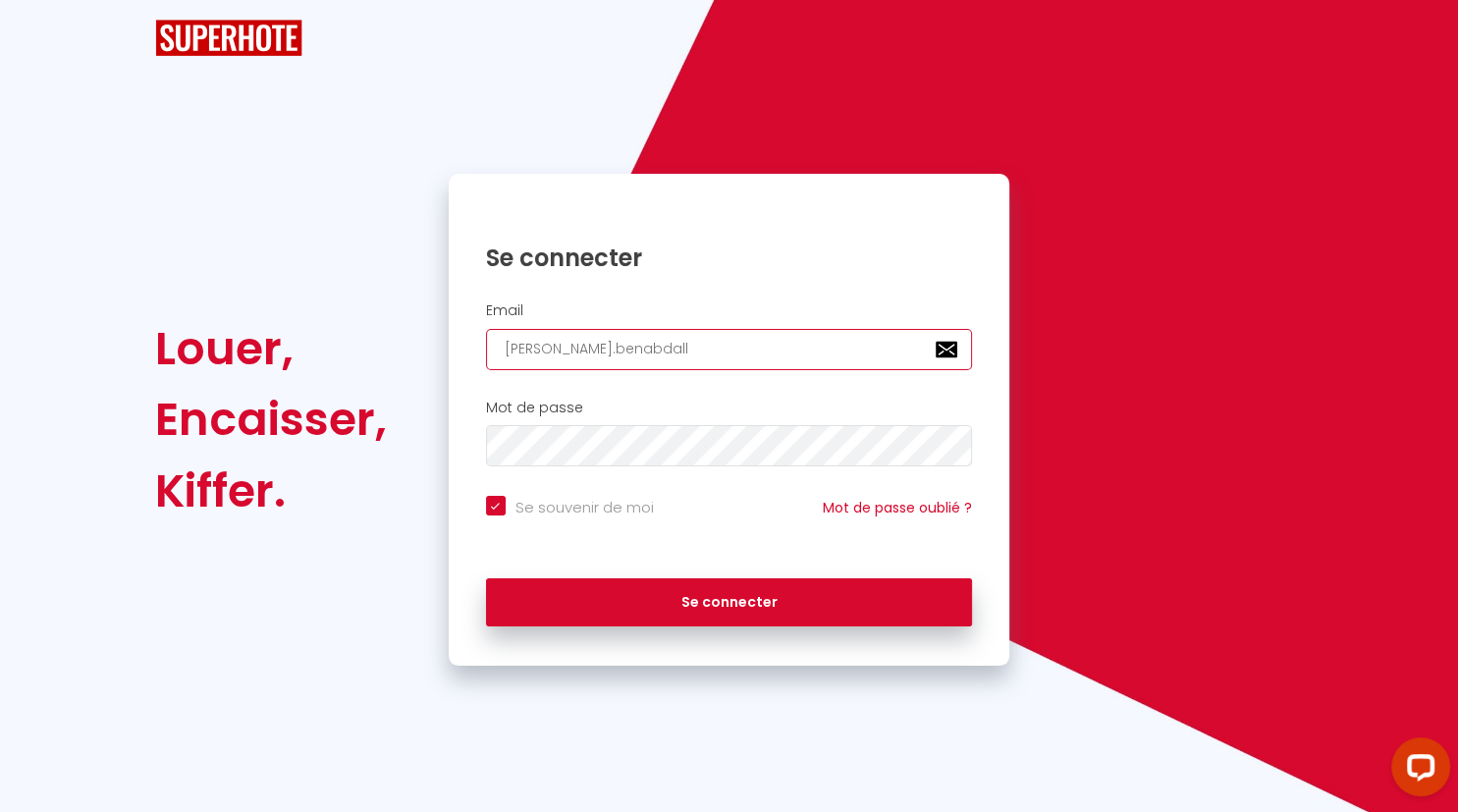 checkbox on "true" 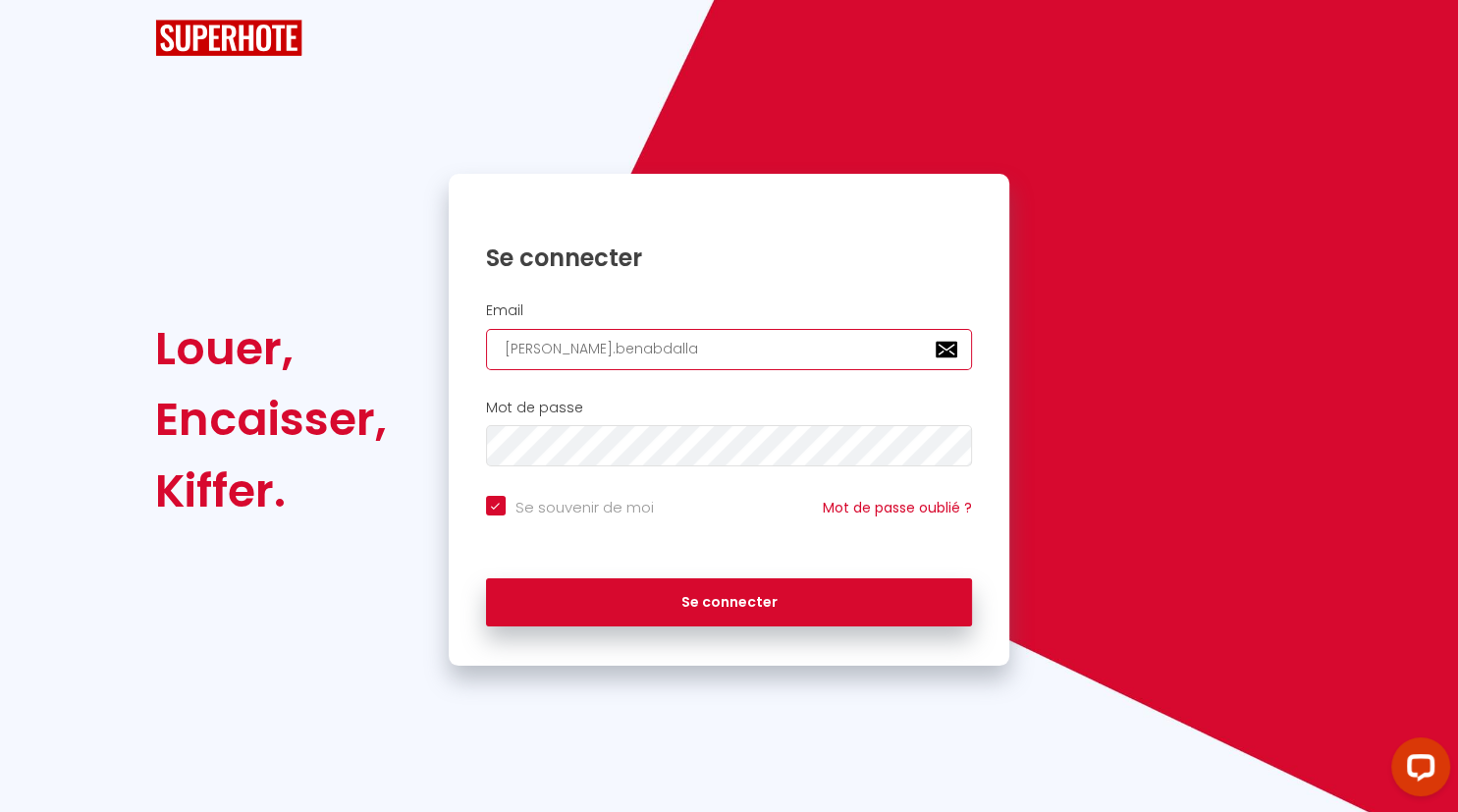 checkbox on "true" 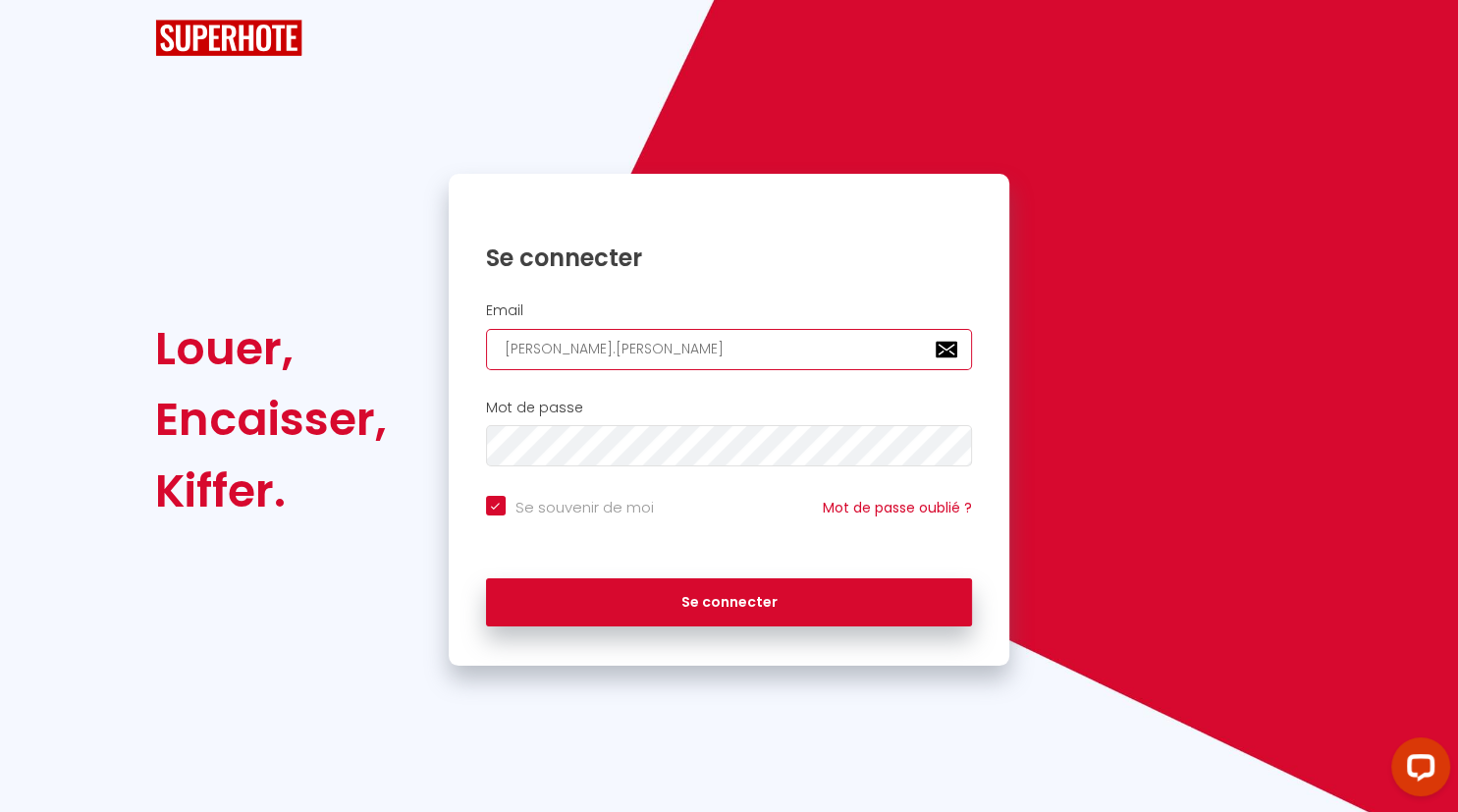 checkbox on "true" 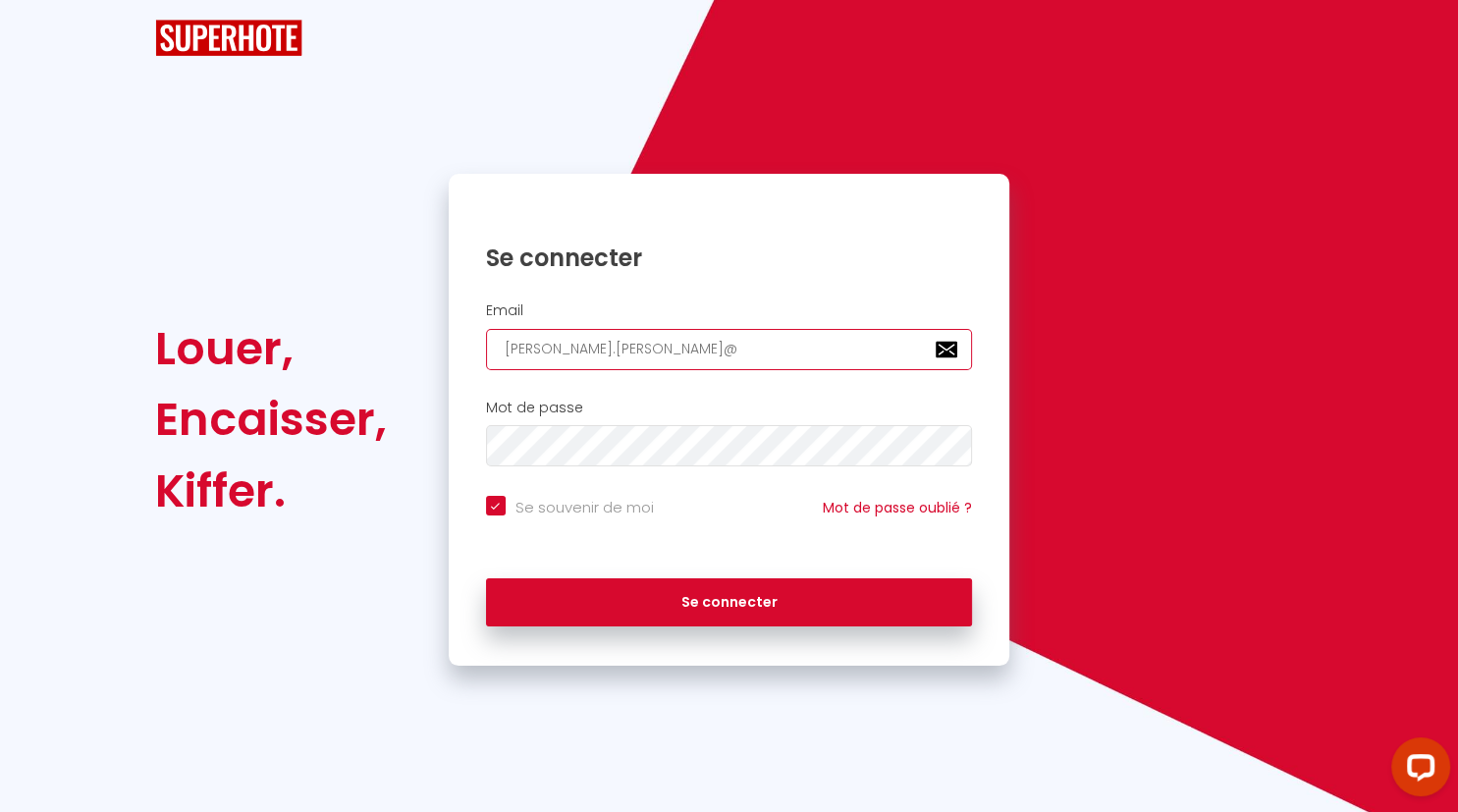 checkbox on "true" 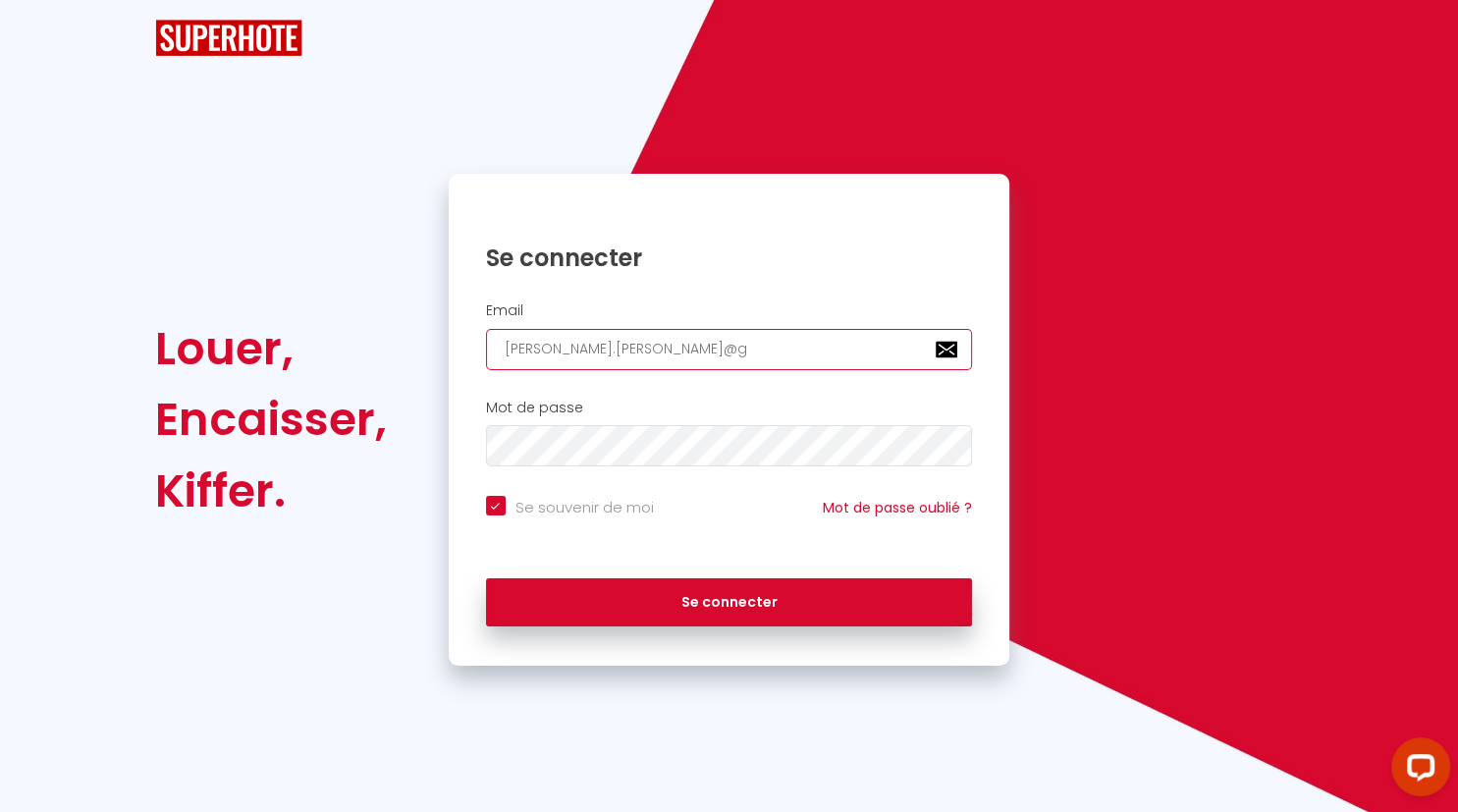 checkbox on "true" 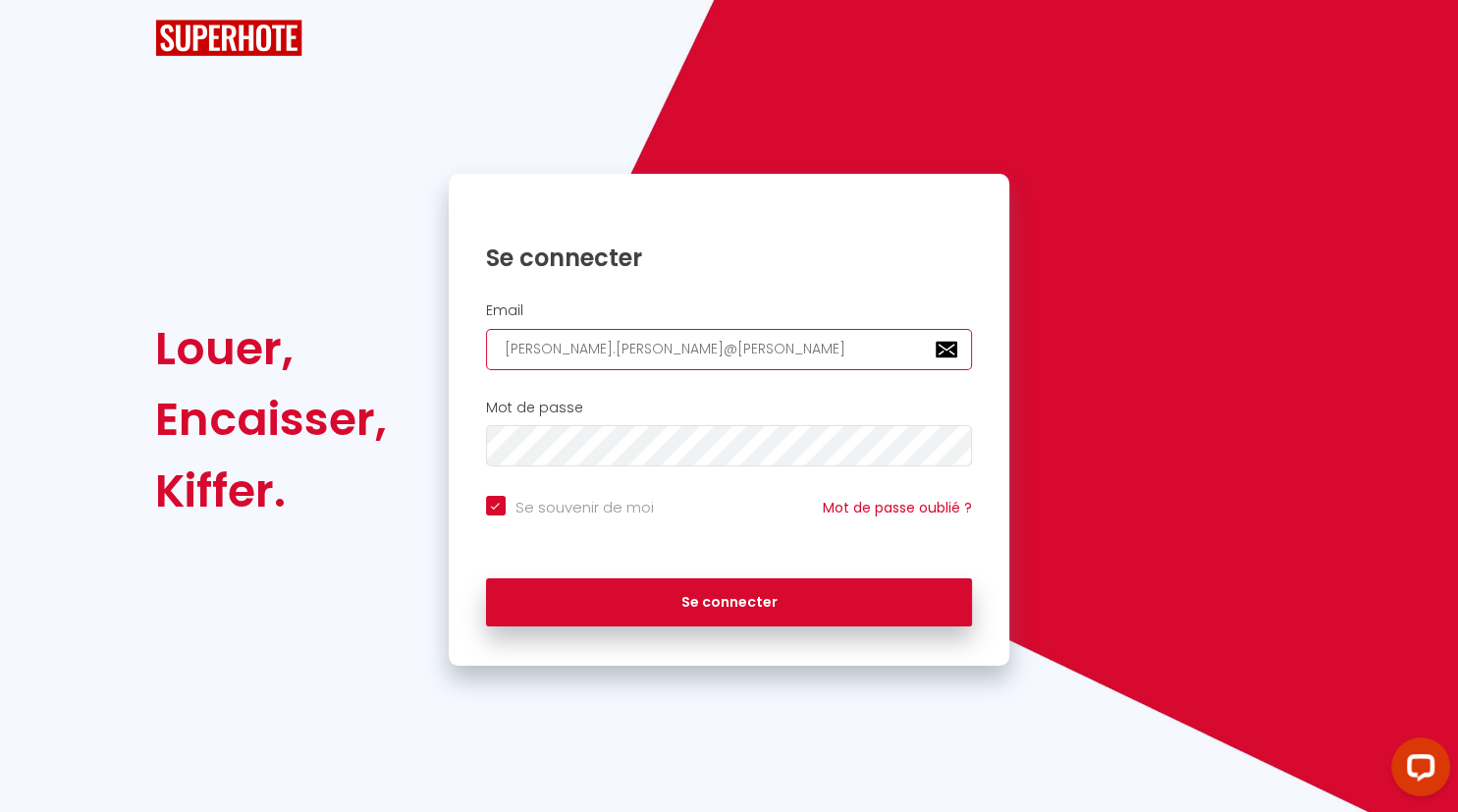checkbox on "true" 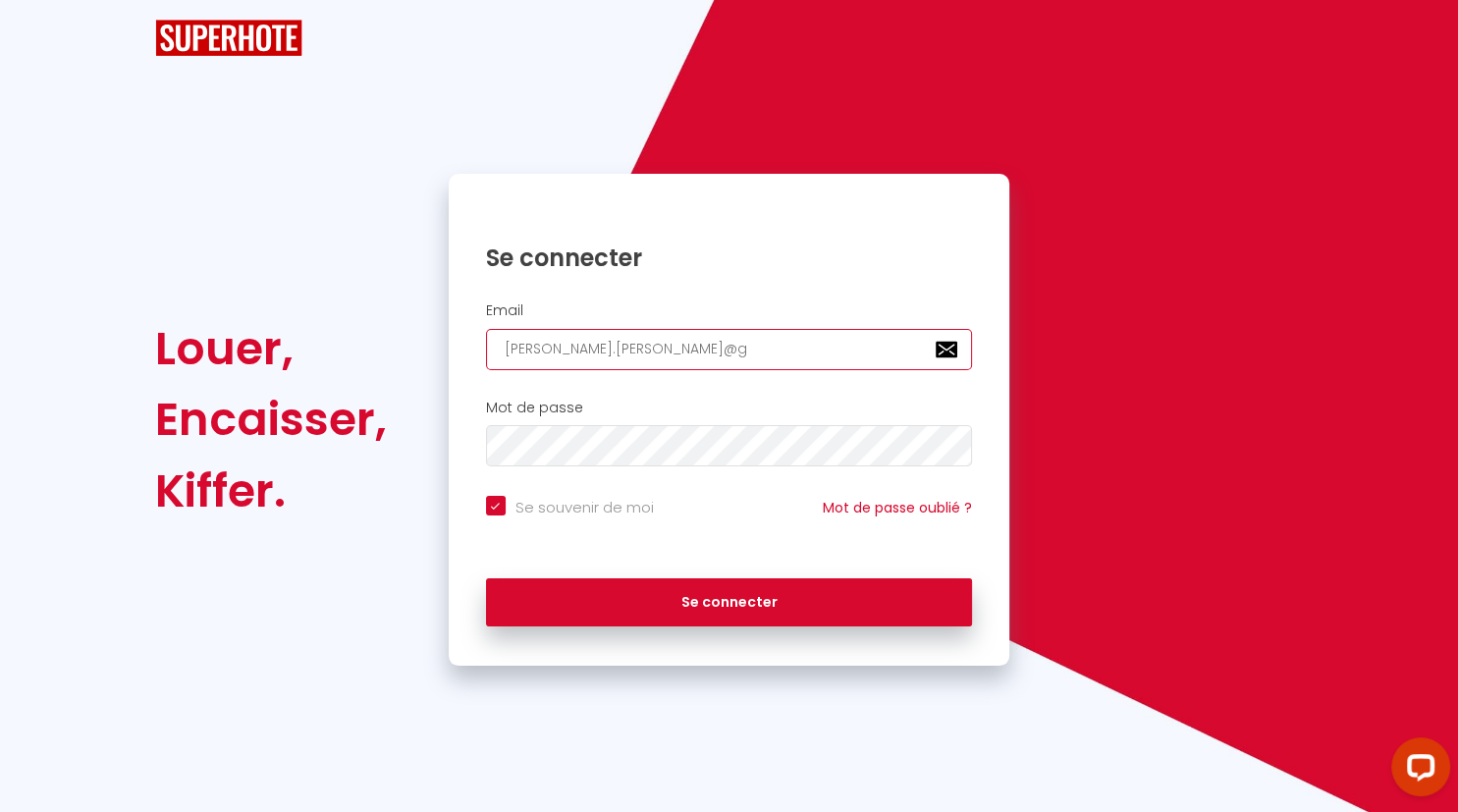 checkbox on "true" 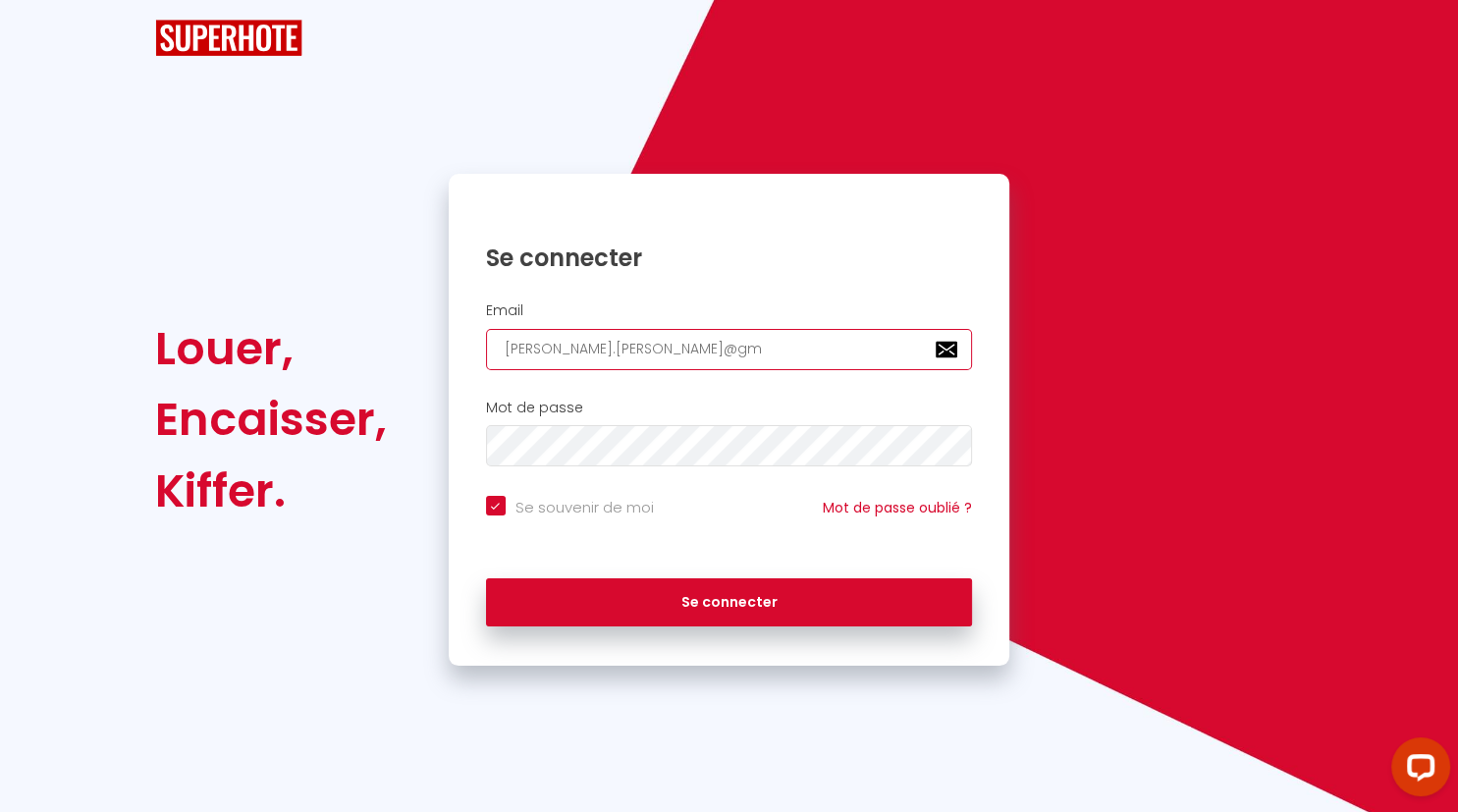 checkbox on "true" 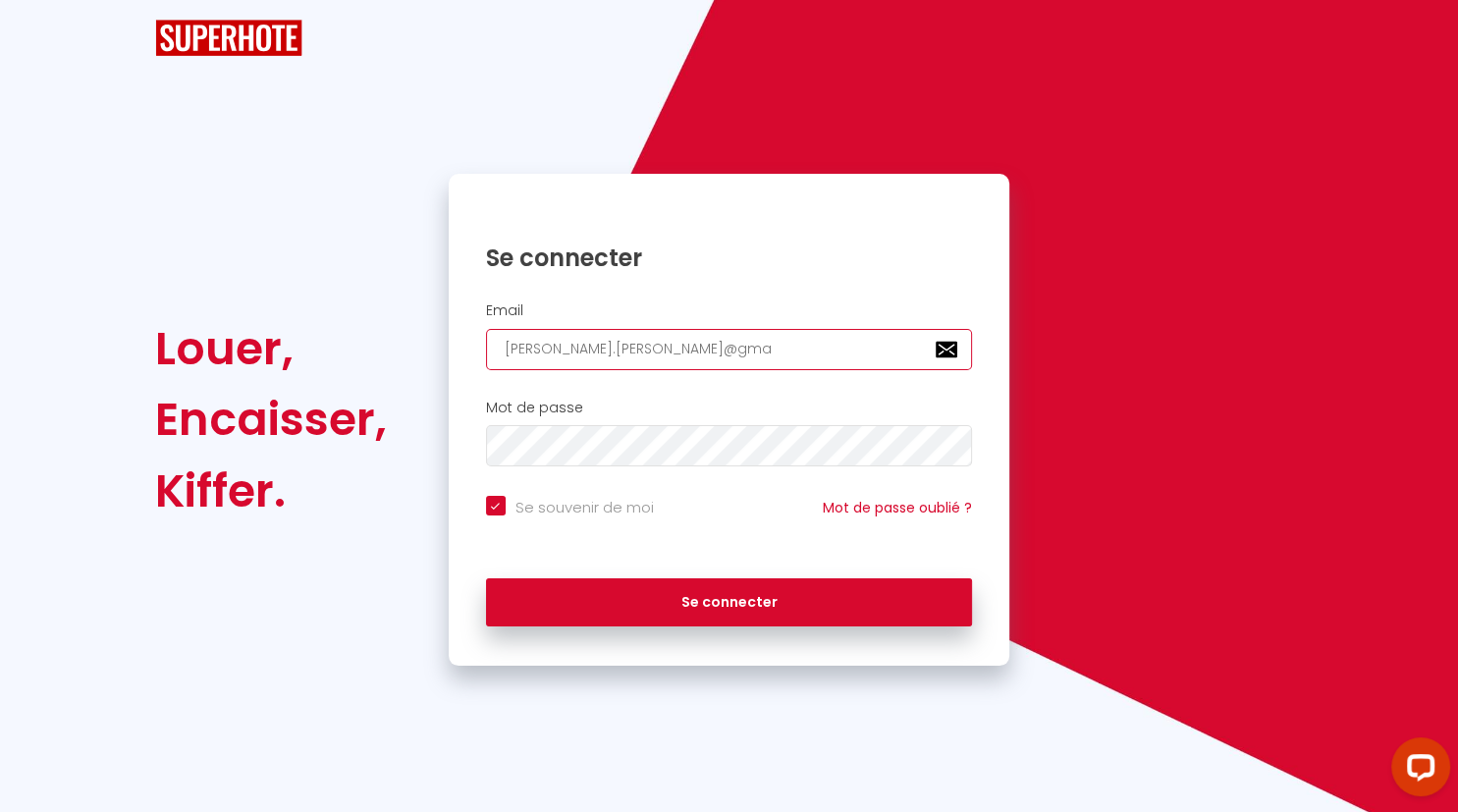 checkbox on "true" 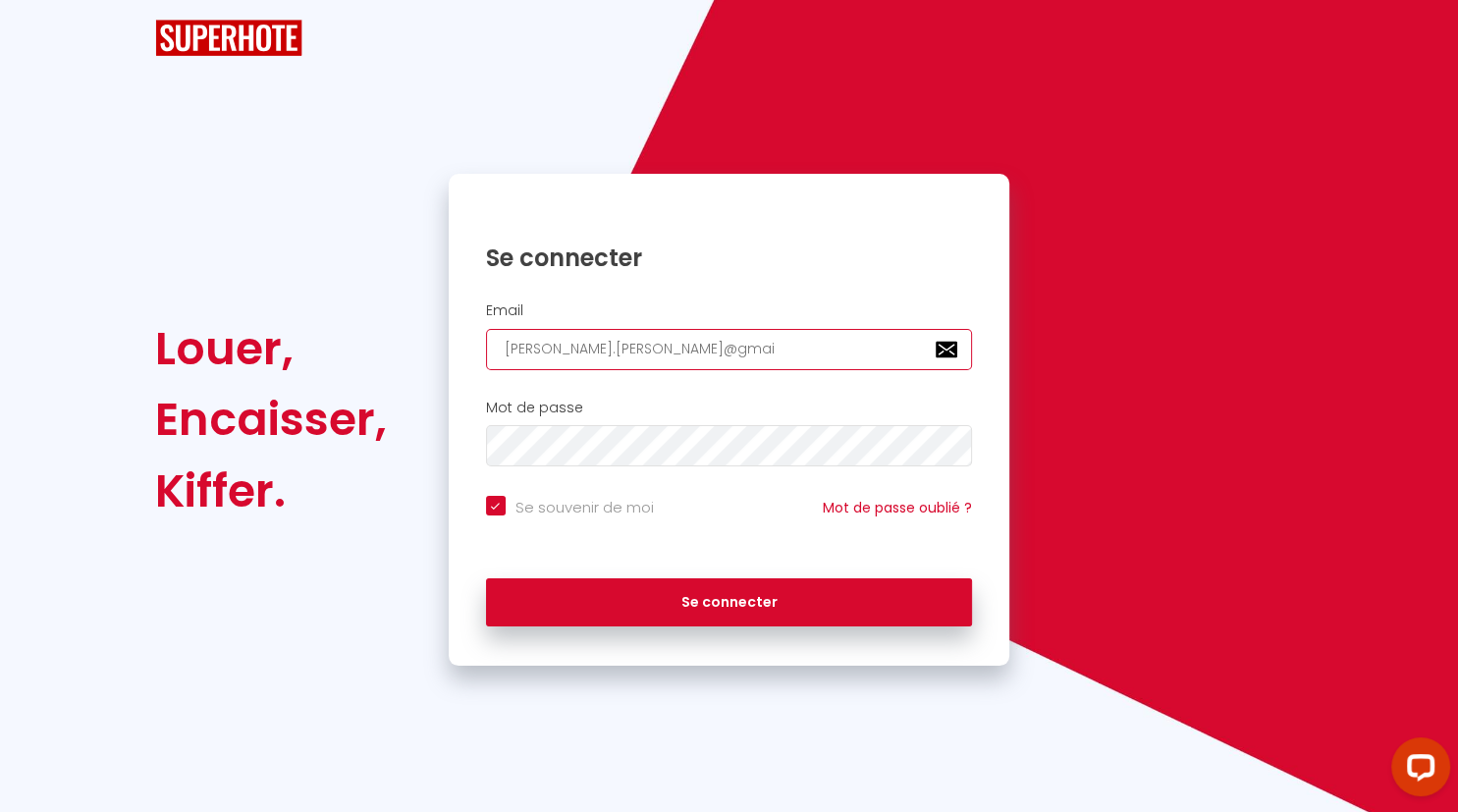 checkbox on "true" 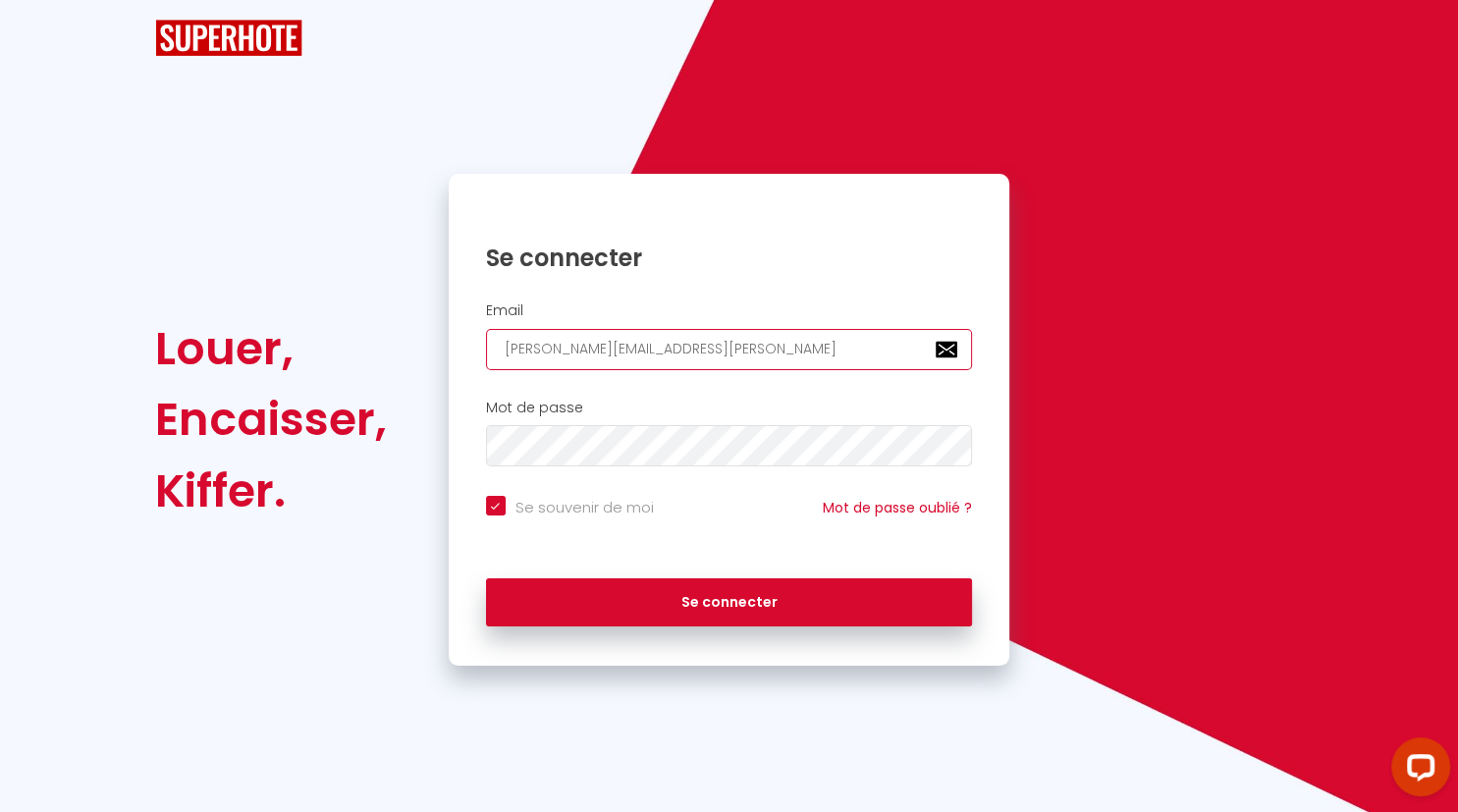 checkbox on "true" 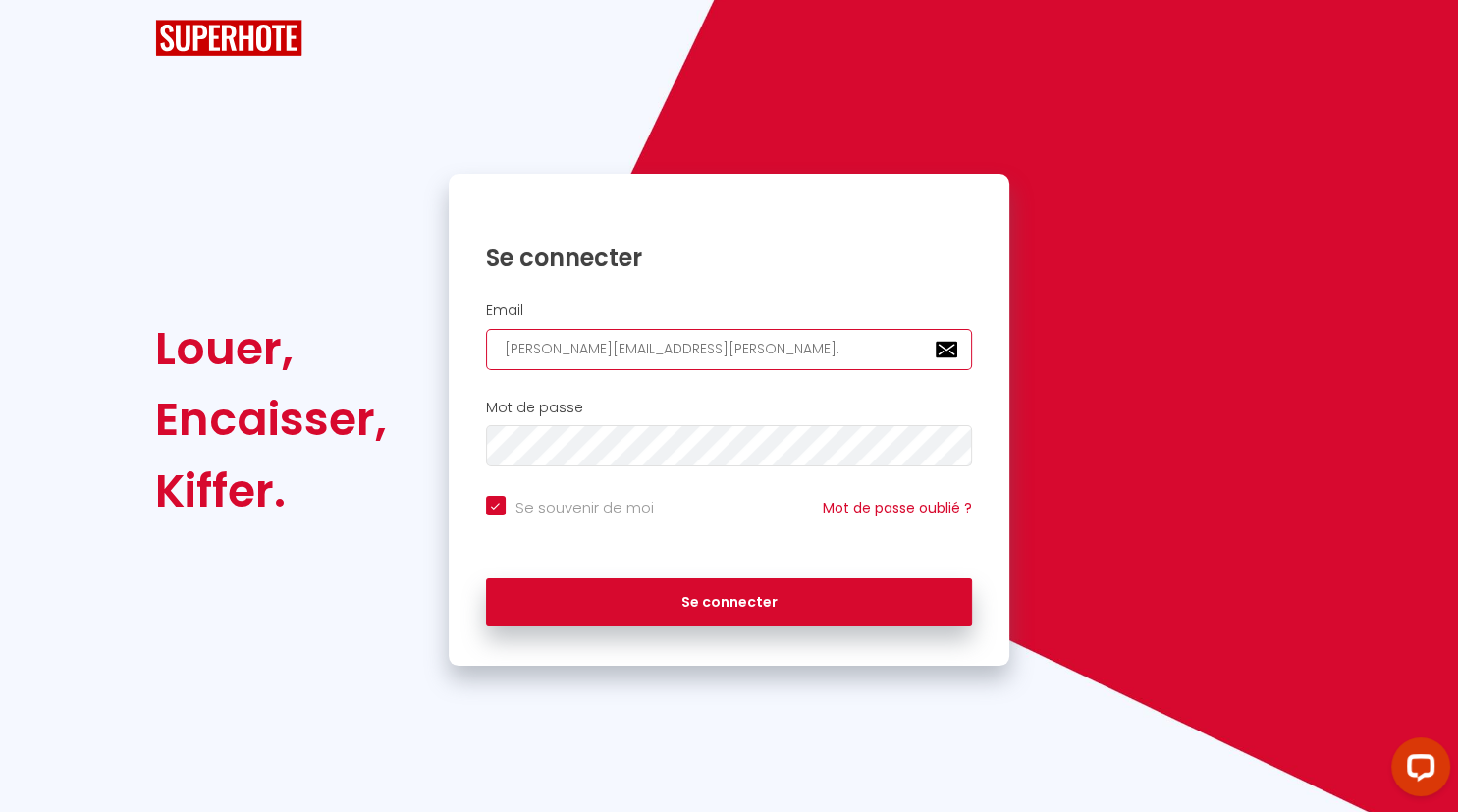 checkbox on "true" 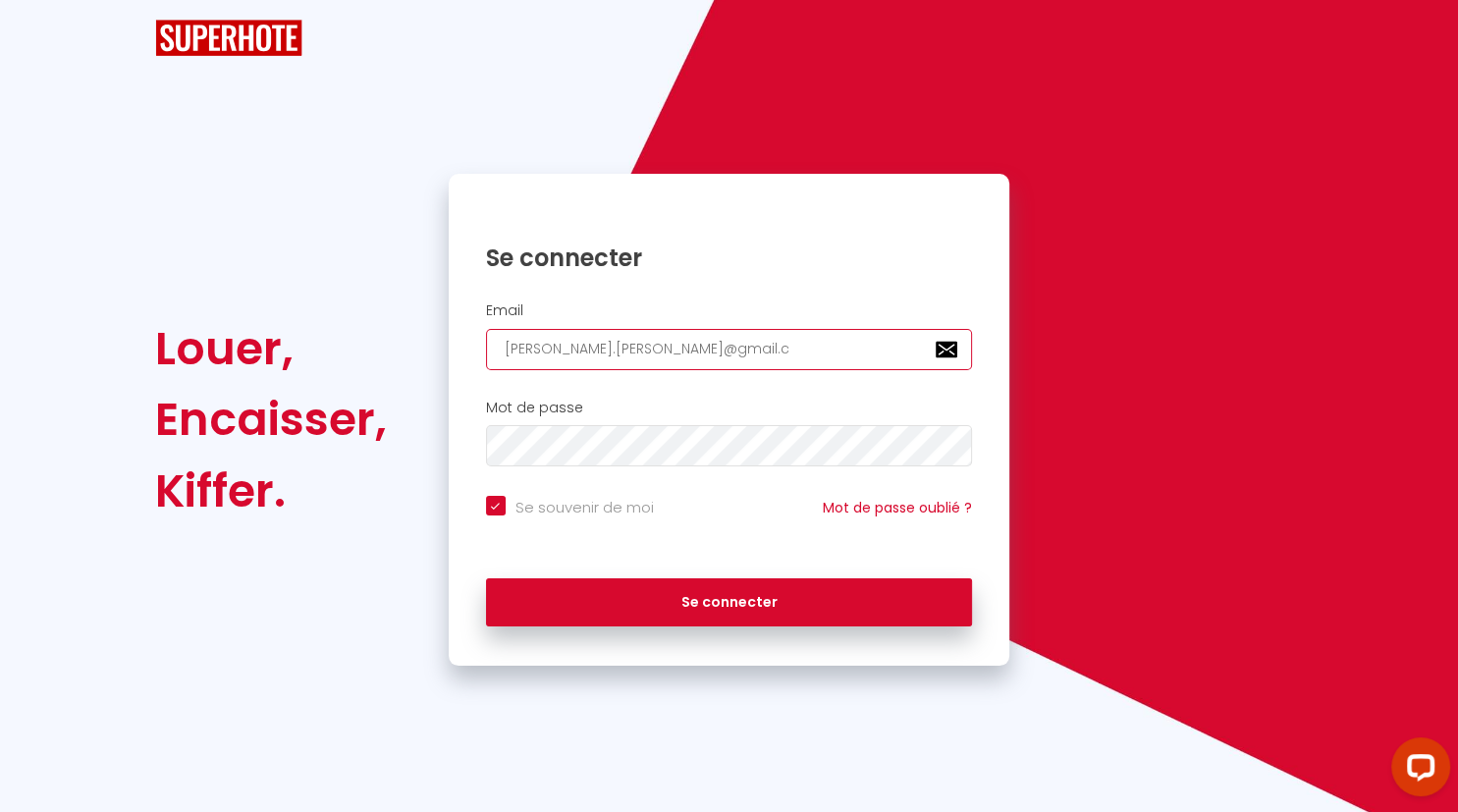 checkbox on "true" 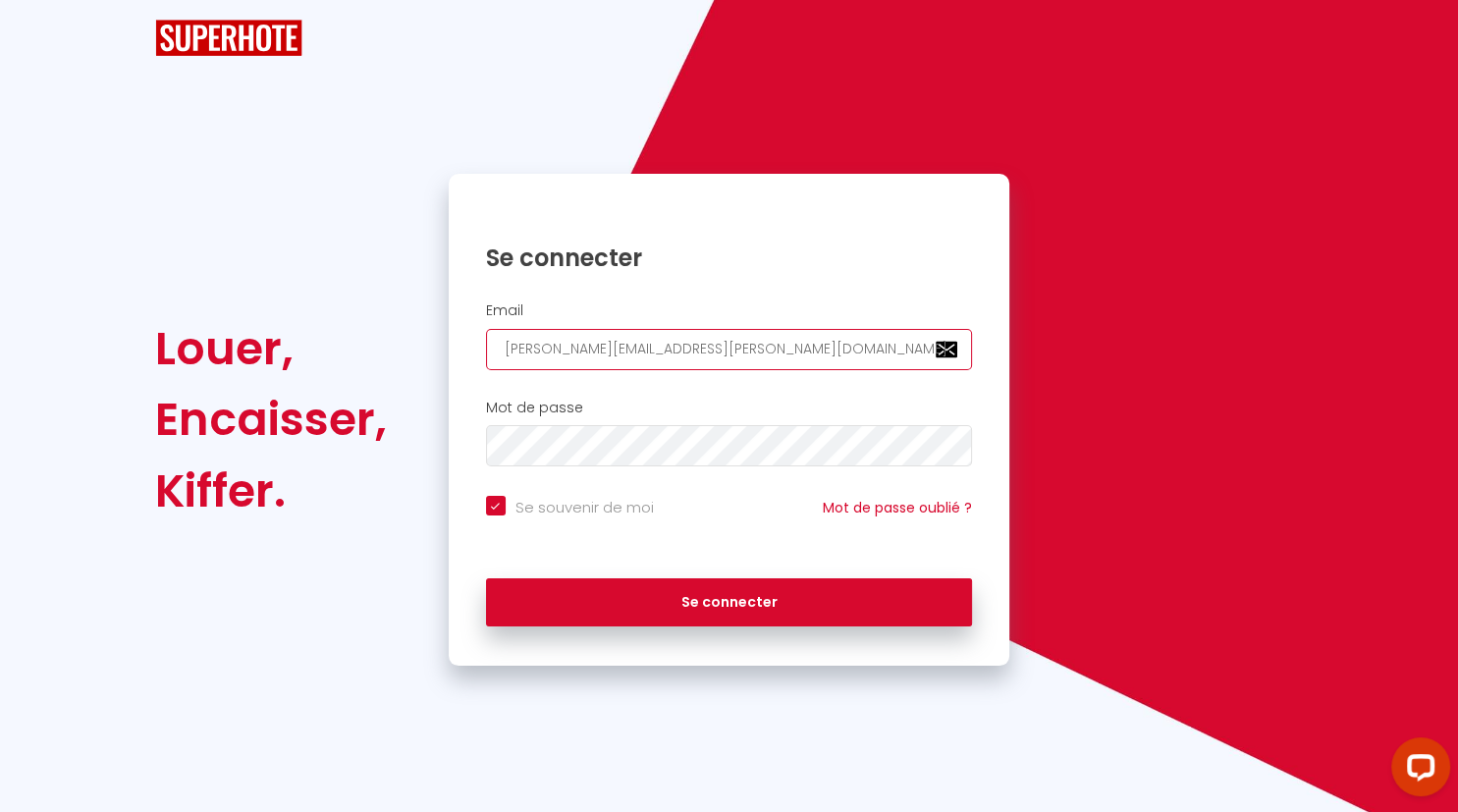type on "[PERSON_NAME][EMAIL_ADDRESS][PERSON_NAME]" 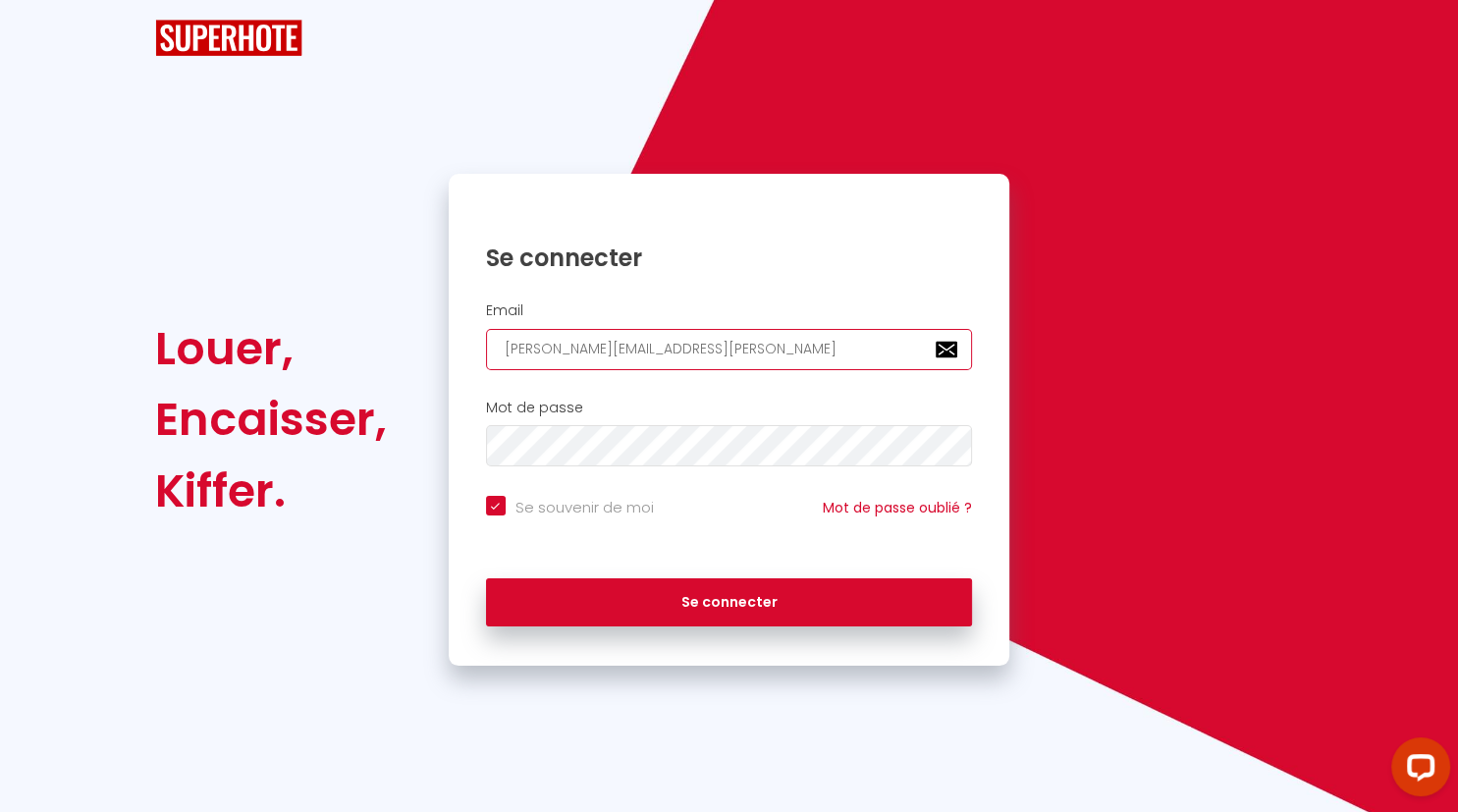 type on "[PERSON_NAME][EMAIL_ADDRESS][PERSON_NAME][DOMAIN_NAME]" 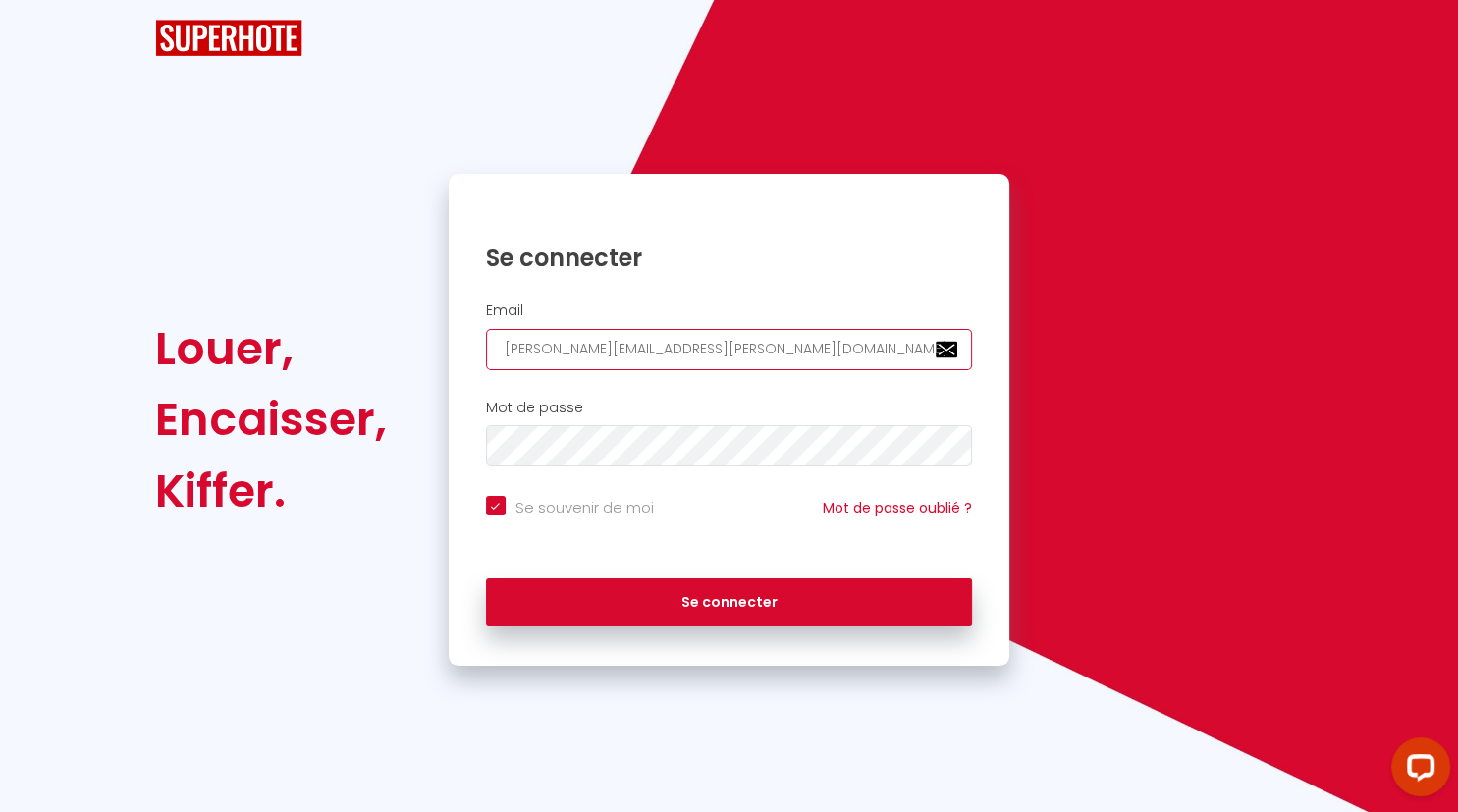 checkbox on "true" 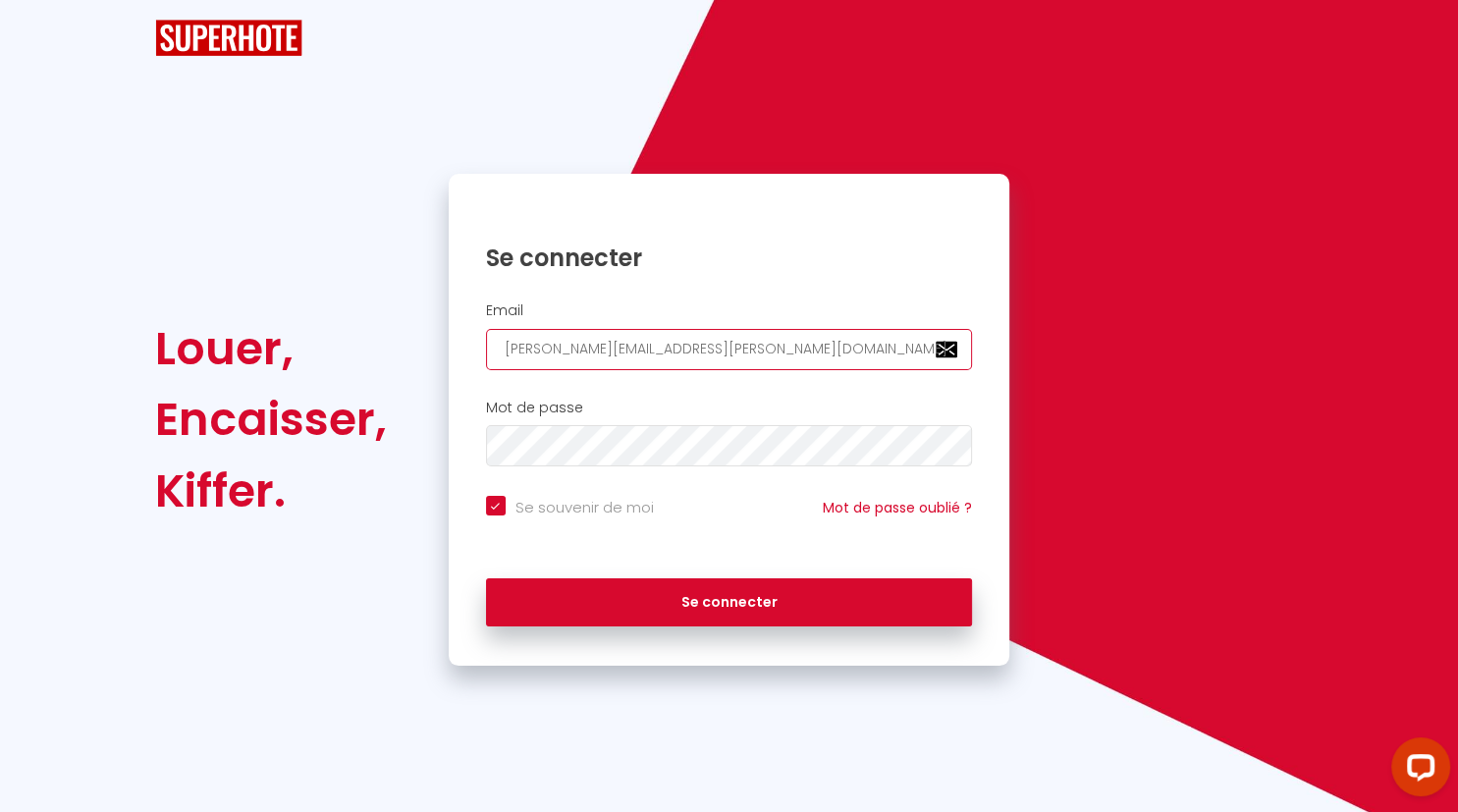 type on "[PERSON_NAME][EMAIL_ADDRESS][PERSON_NAME][DOMAIN_NAME]" 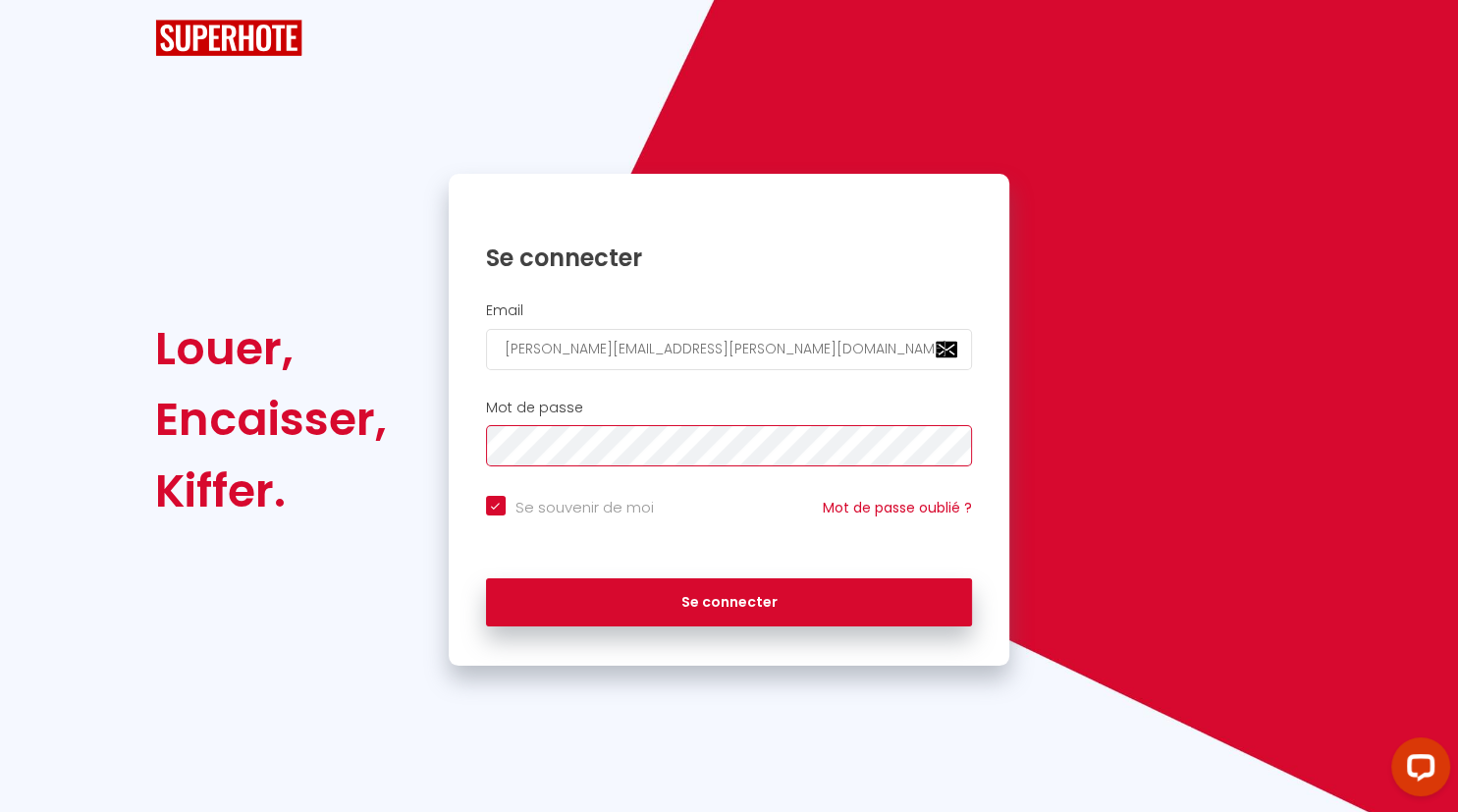 click on "Se connecter" at bounding box center [729, 603] 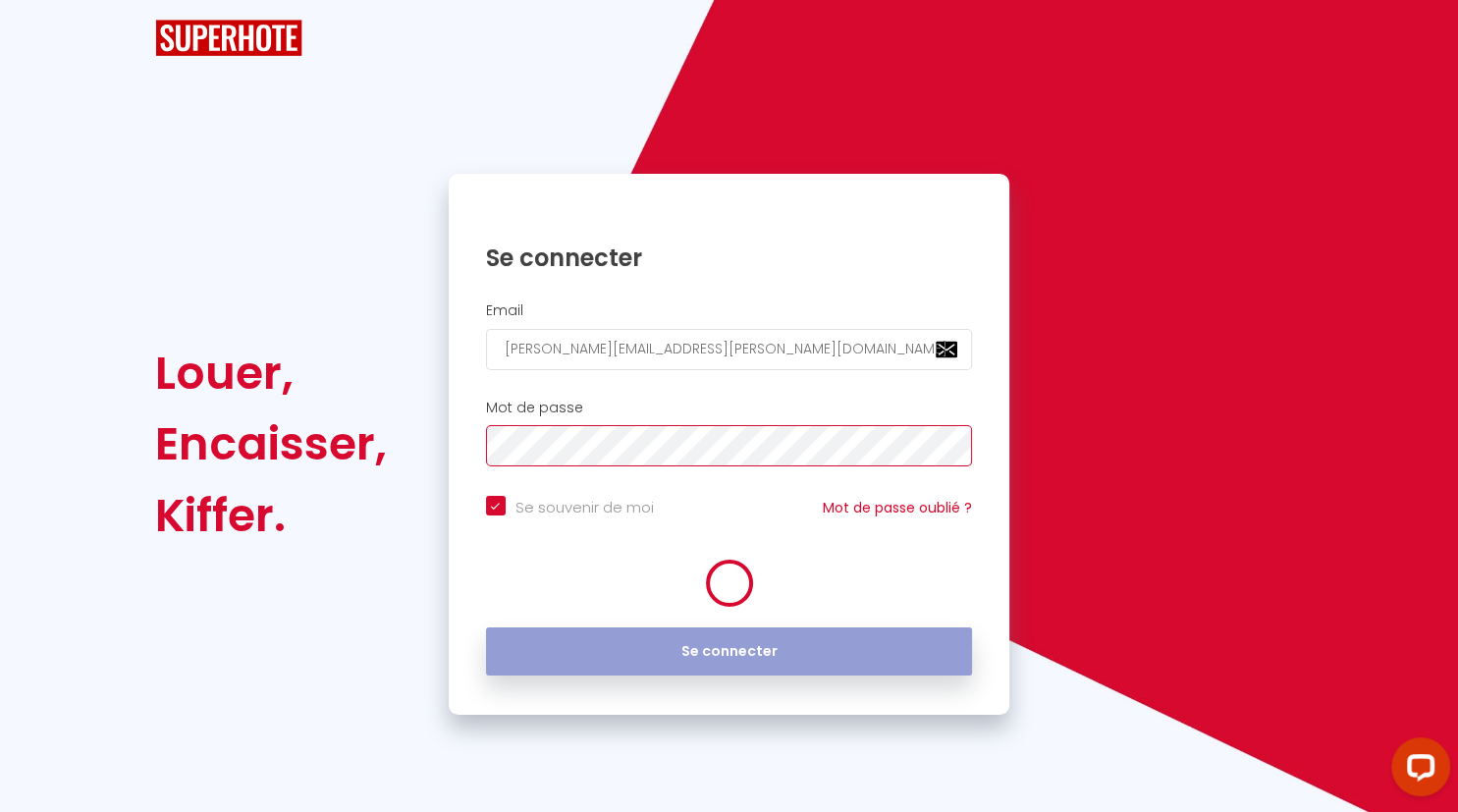 checkbox on "true" 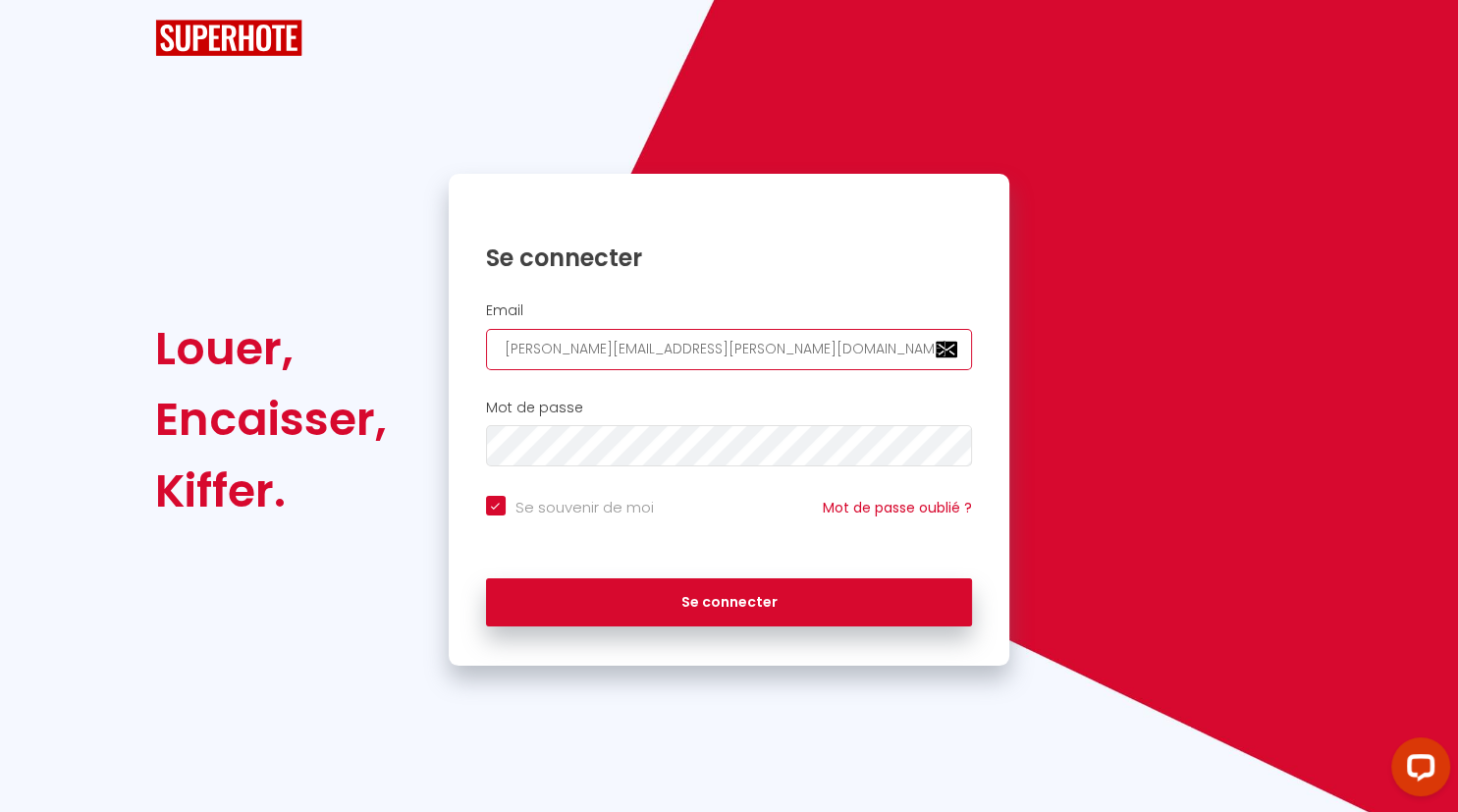 drag, startPoint x: 621, startPoint y: 351, endPoint x: 349, endPoint y: 336, distance: 272.4133 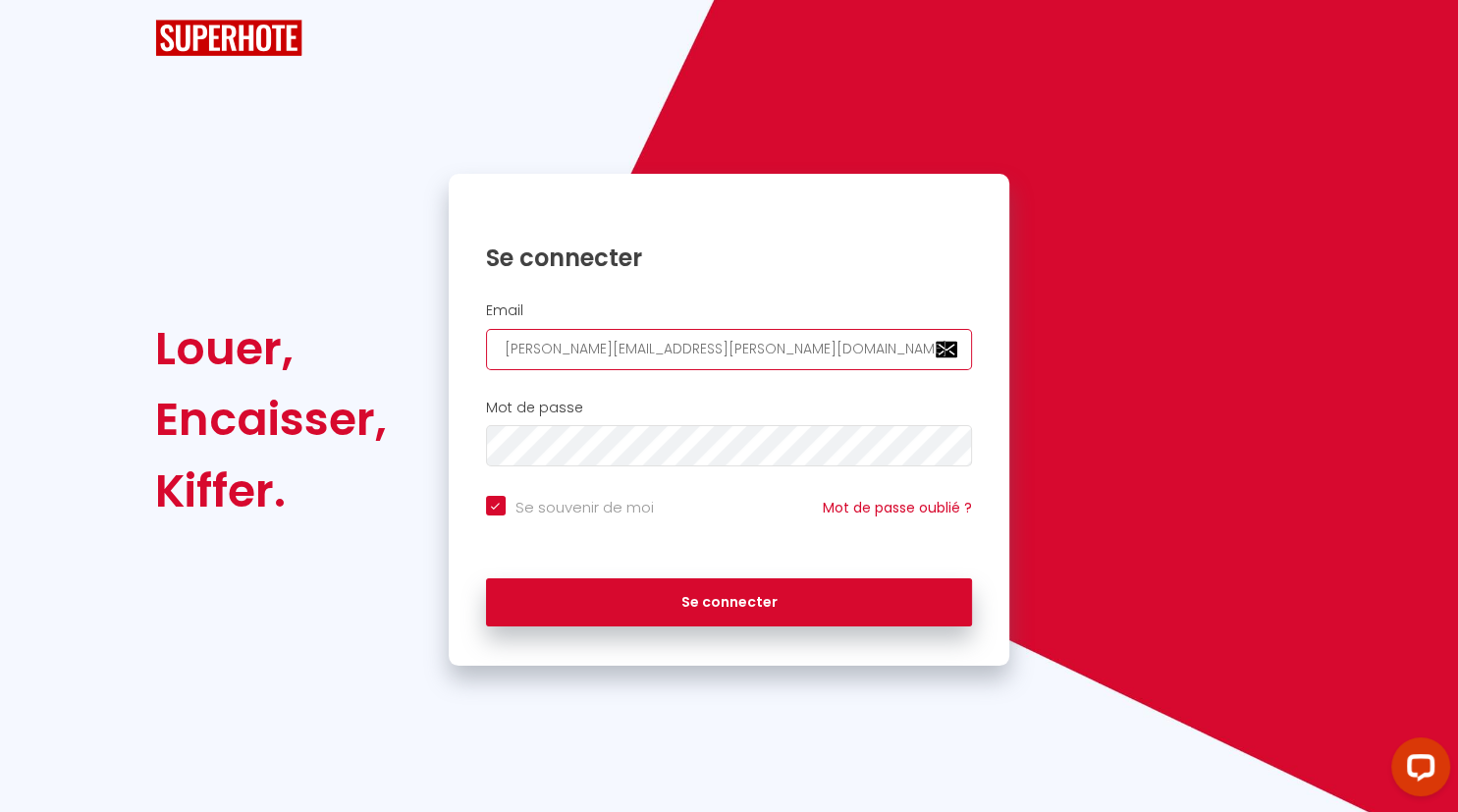 click on "[PERSON_NAME][EMAIL_ADDRESS][PERSON_NAME][DOMAIN_NAME]" at bounding box center (729, 350) 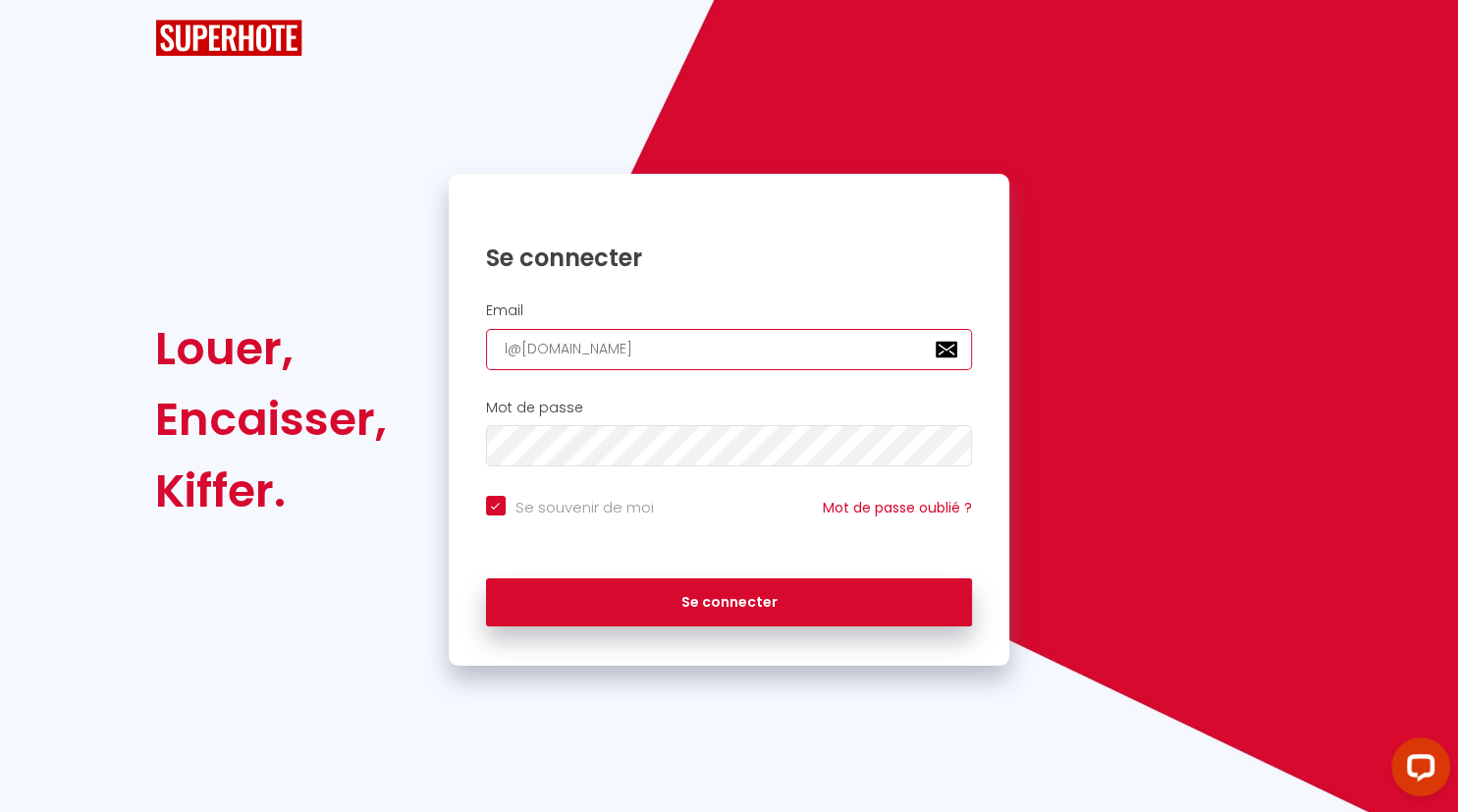 checkbox on "true" 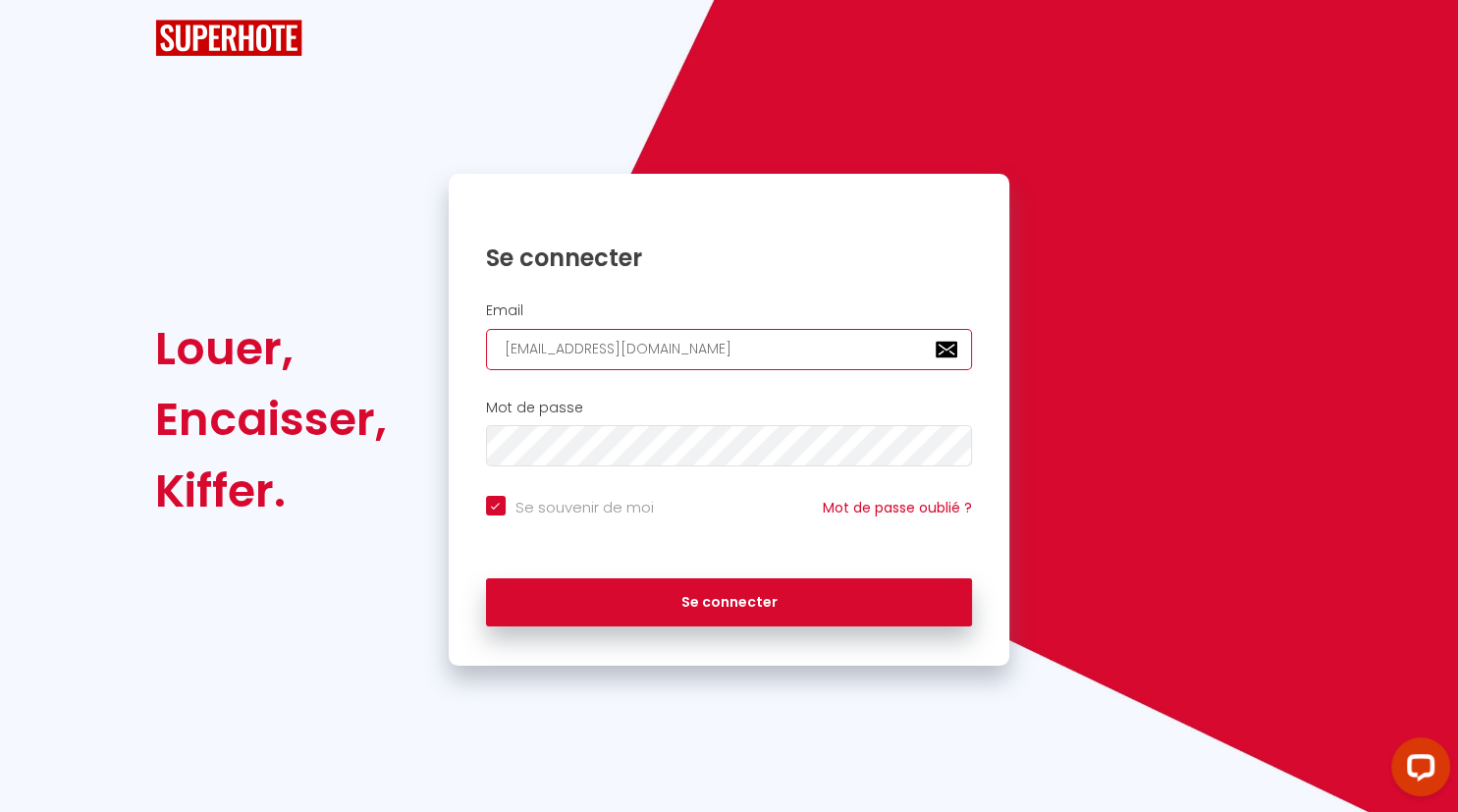 type on "[EMAIL_ADDRESS][DOMAIN_NAME]" 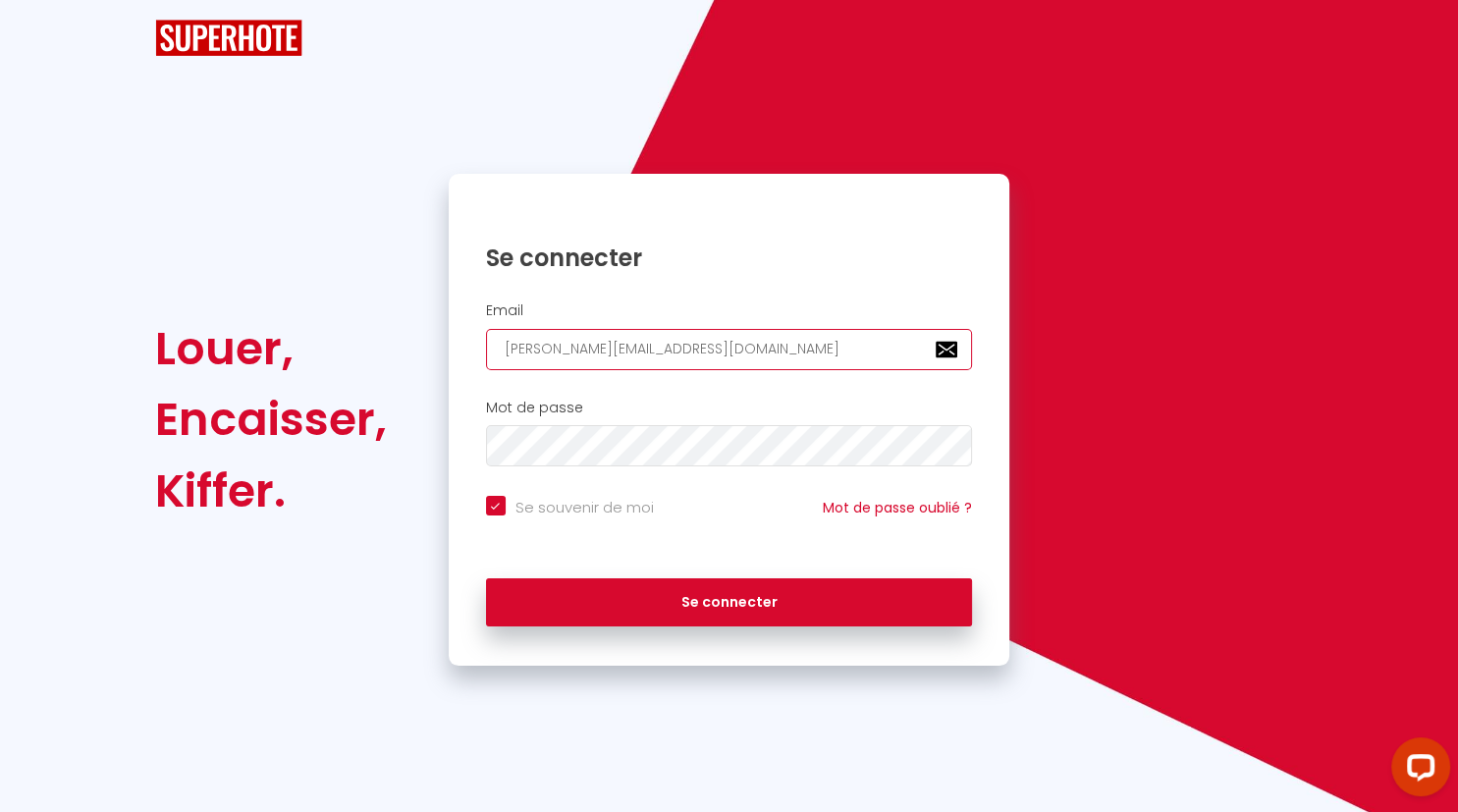 checkbox on "true" 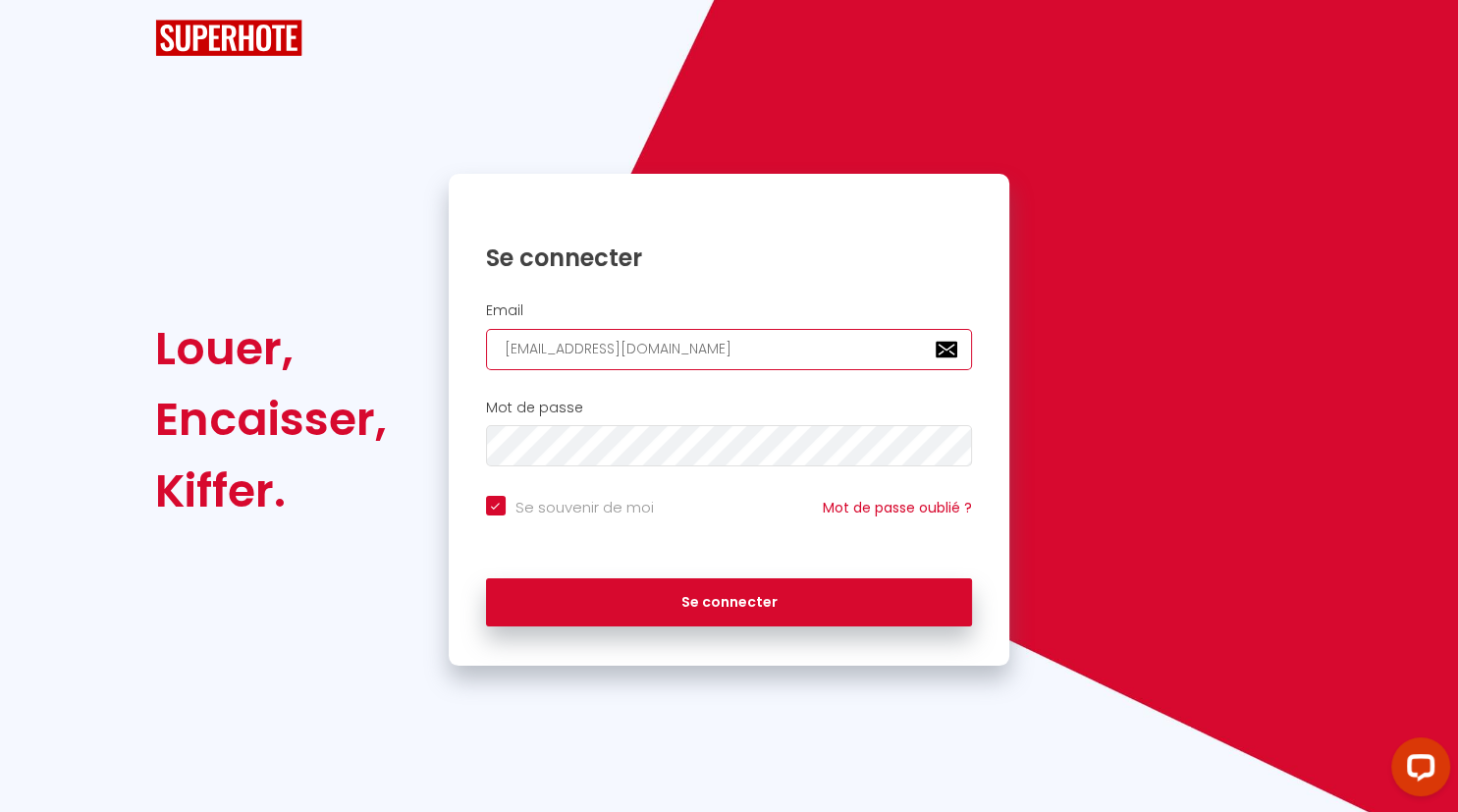 checkbox on "true" 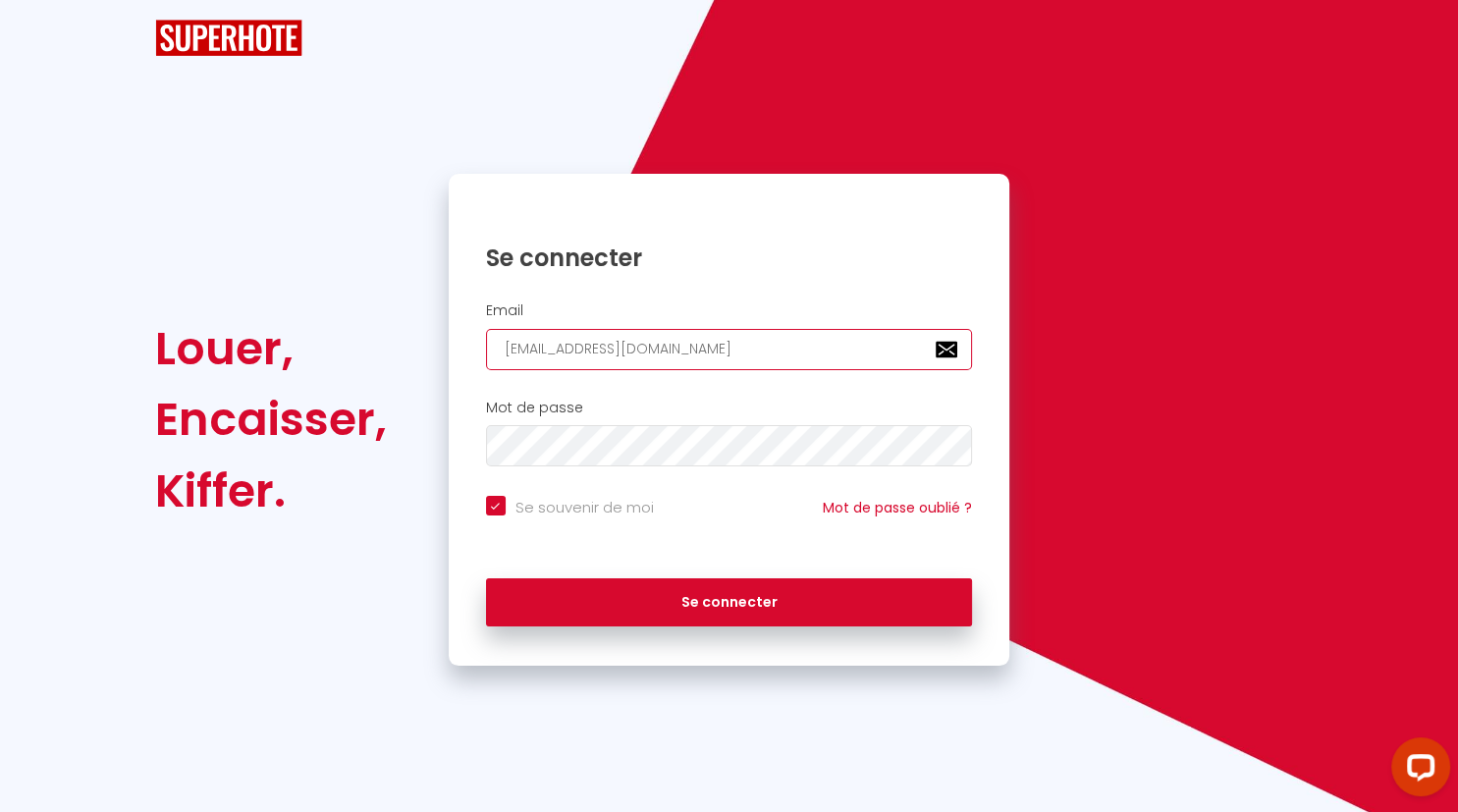 type on "[EMAIL_ADDRESS][DOMAIN_NAME]" 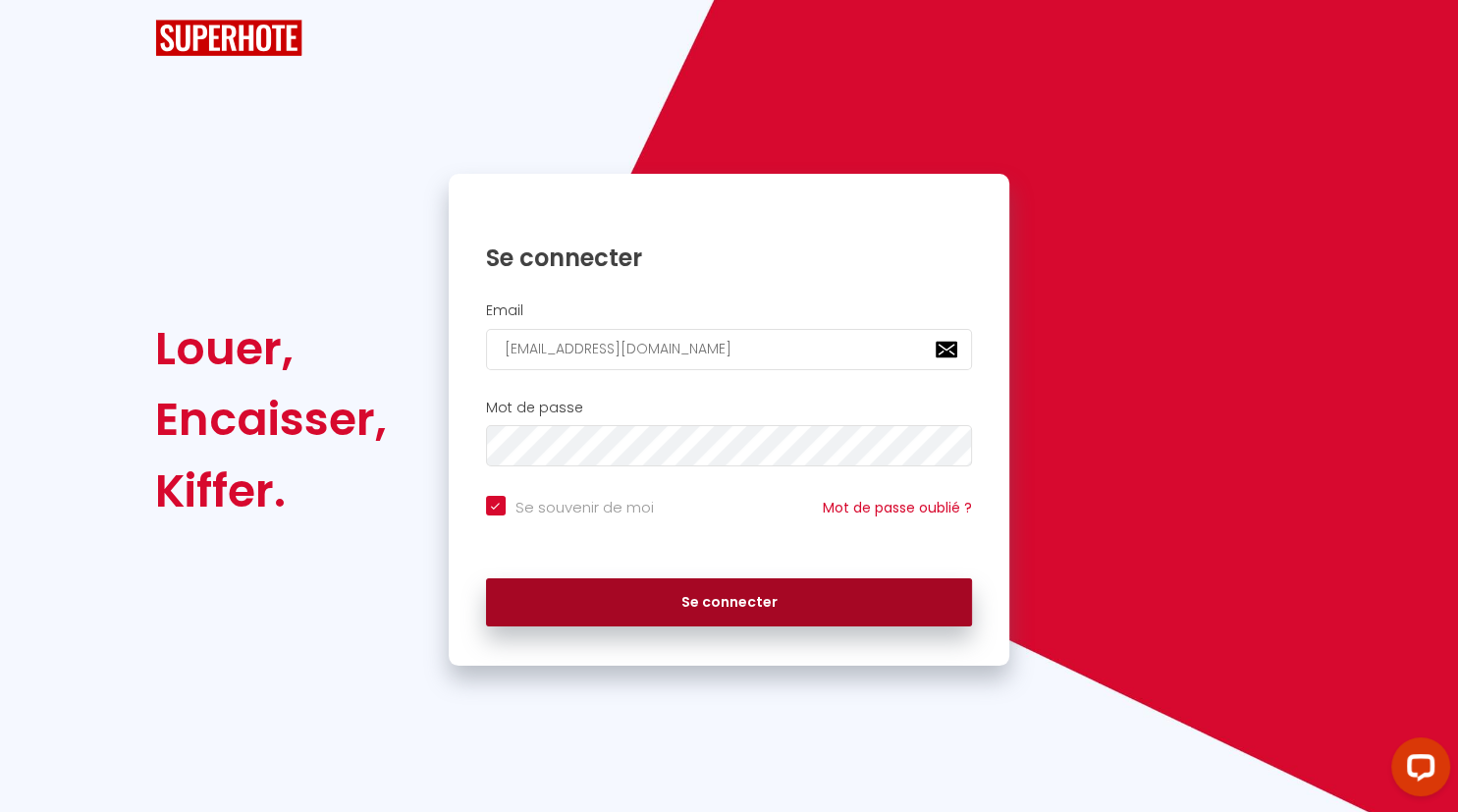 click on "Se connecter" at bounding box center [729, 603] 